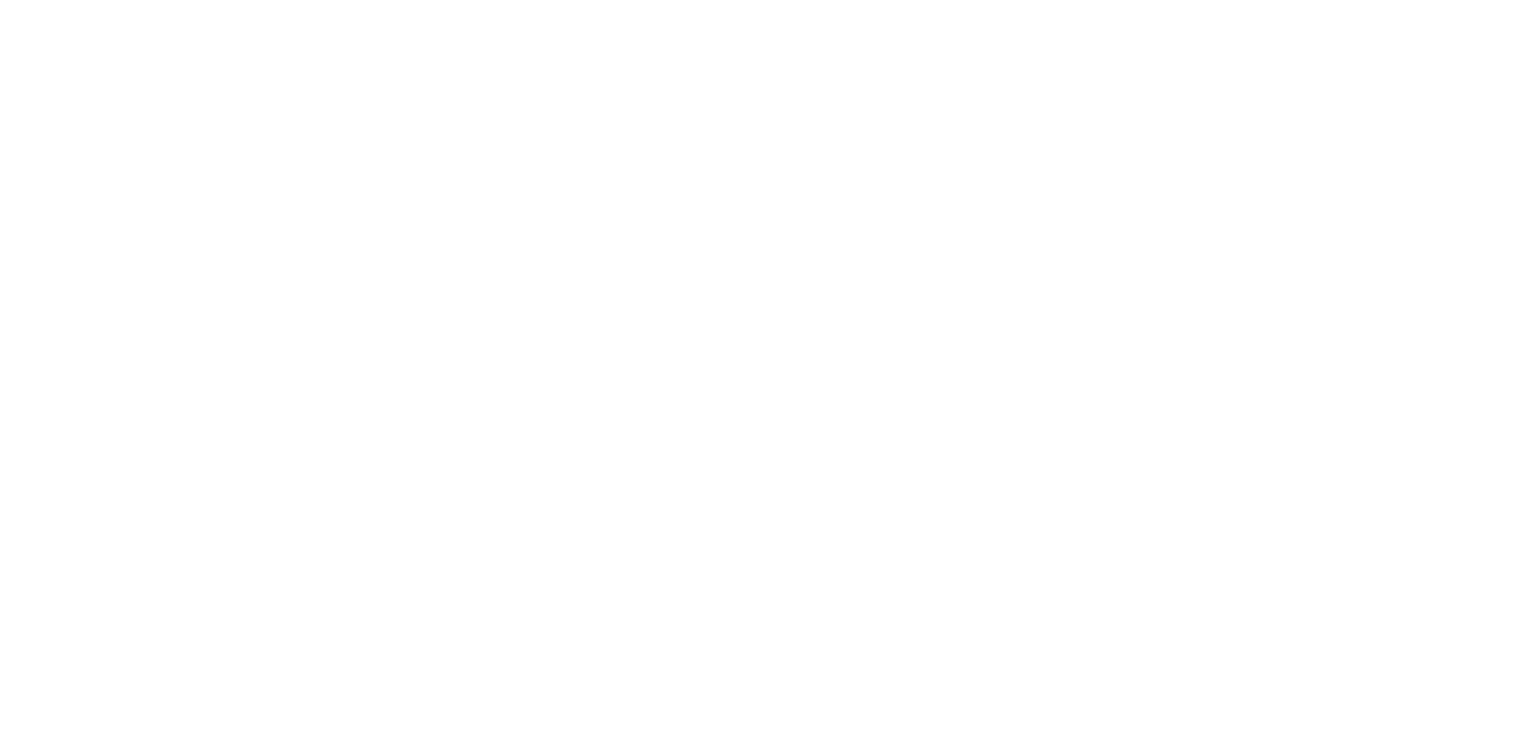 scroll, scrollTop: 0, scrollLeft: 0, axis: both 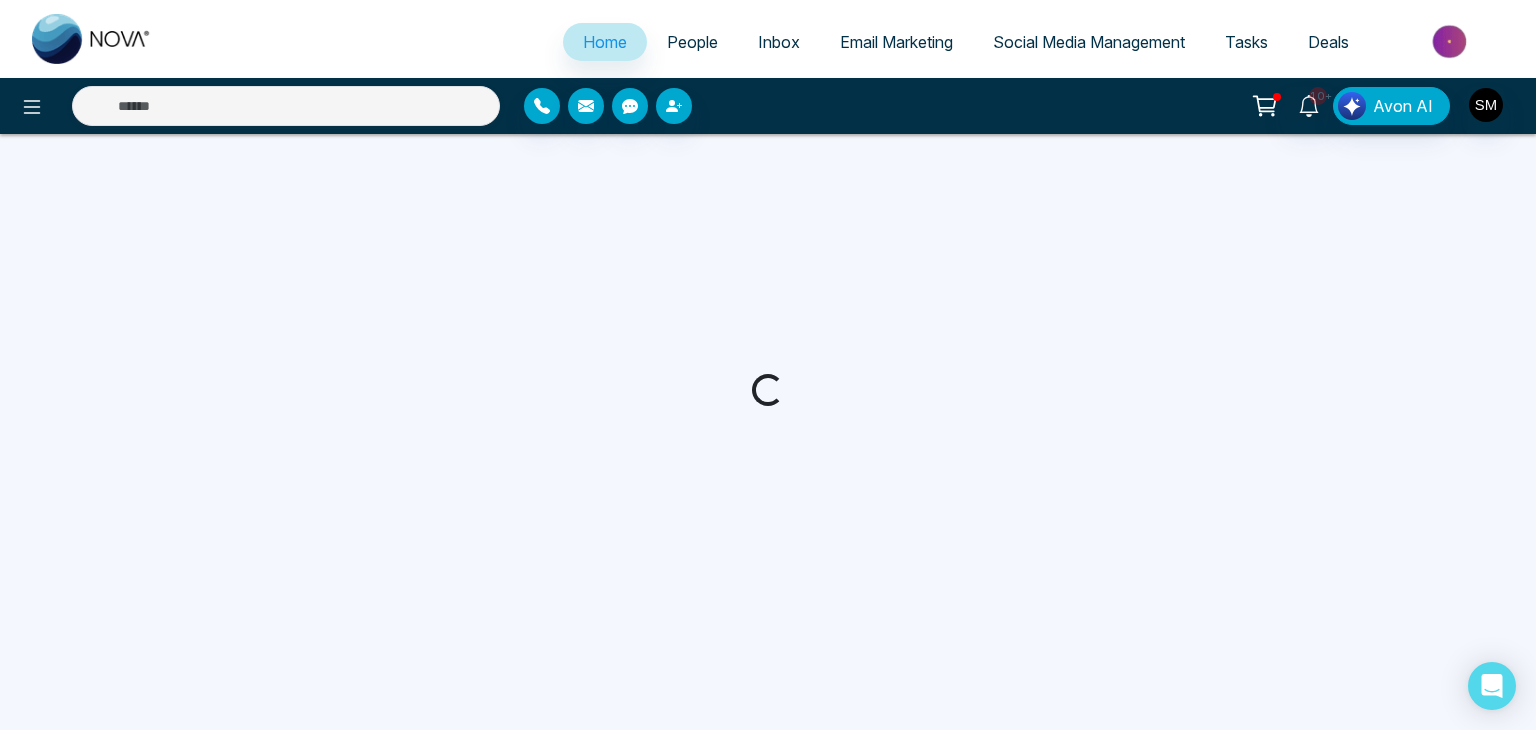 select on "*" 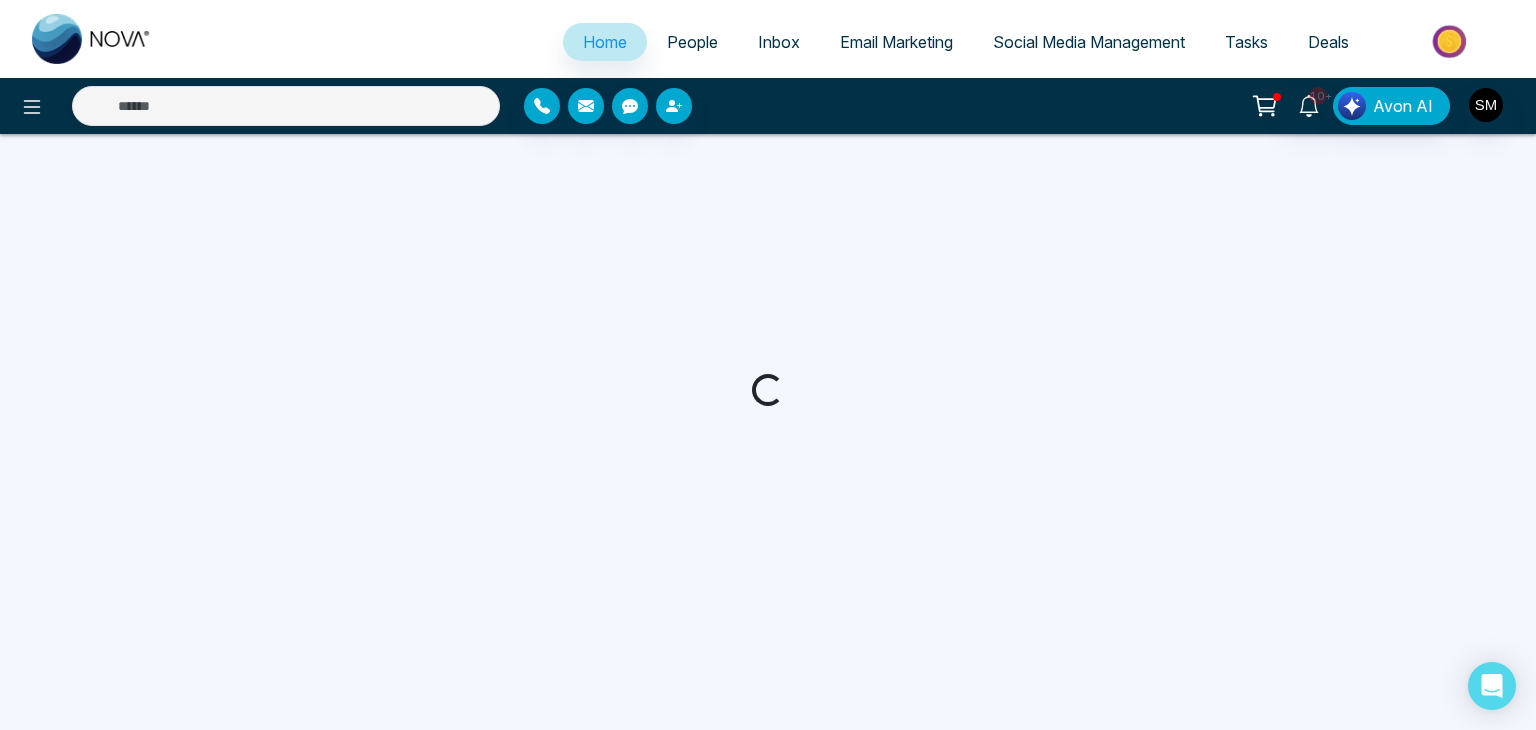 select on "*" 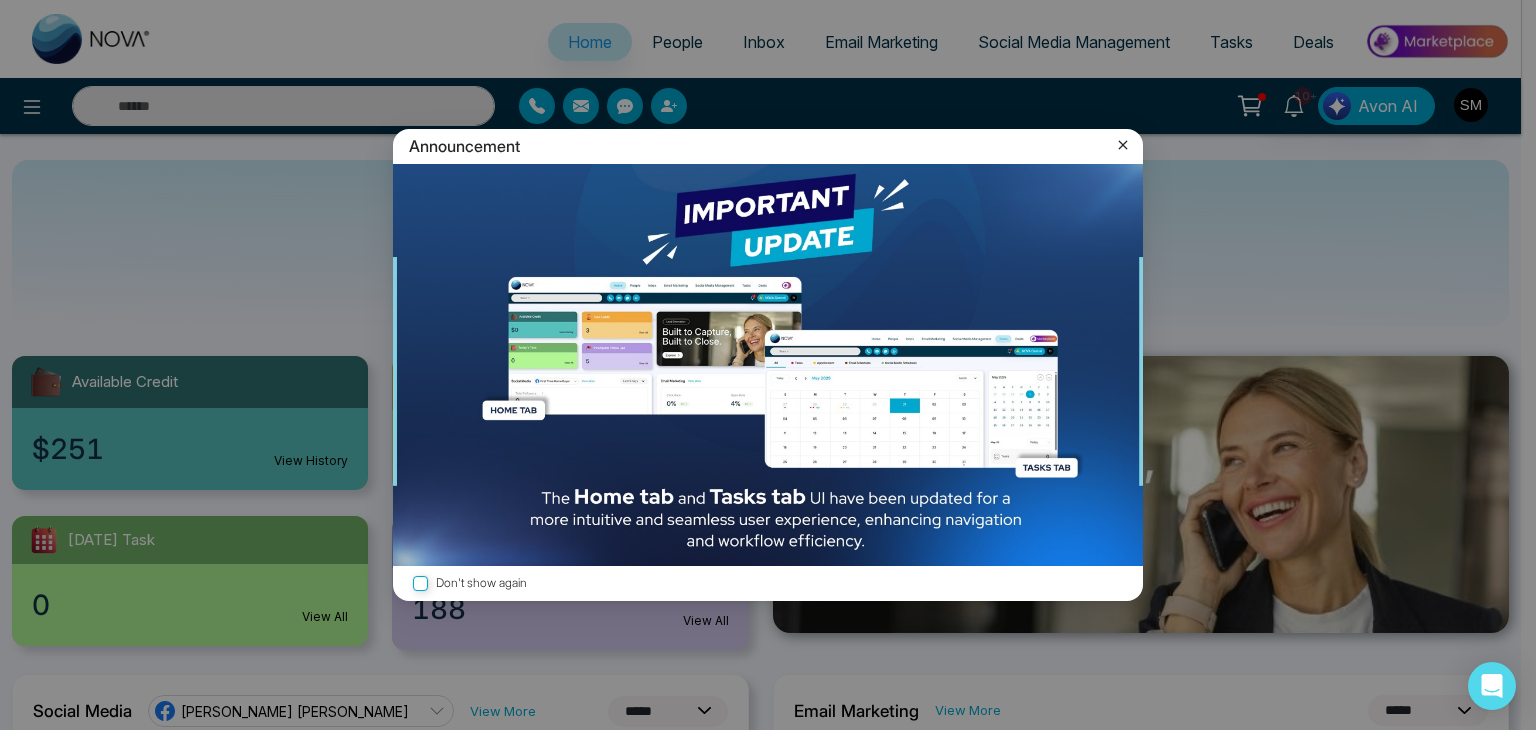 click 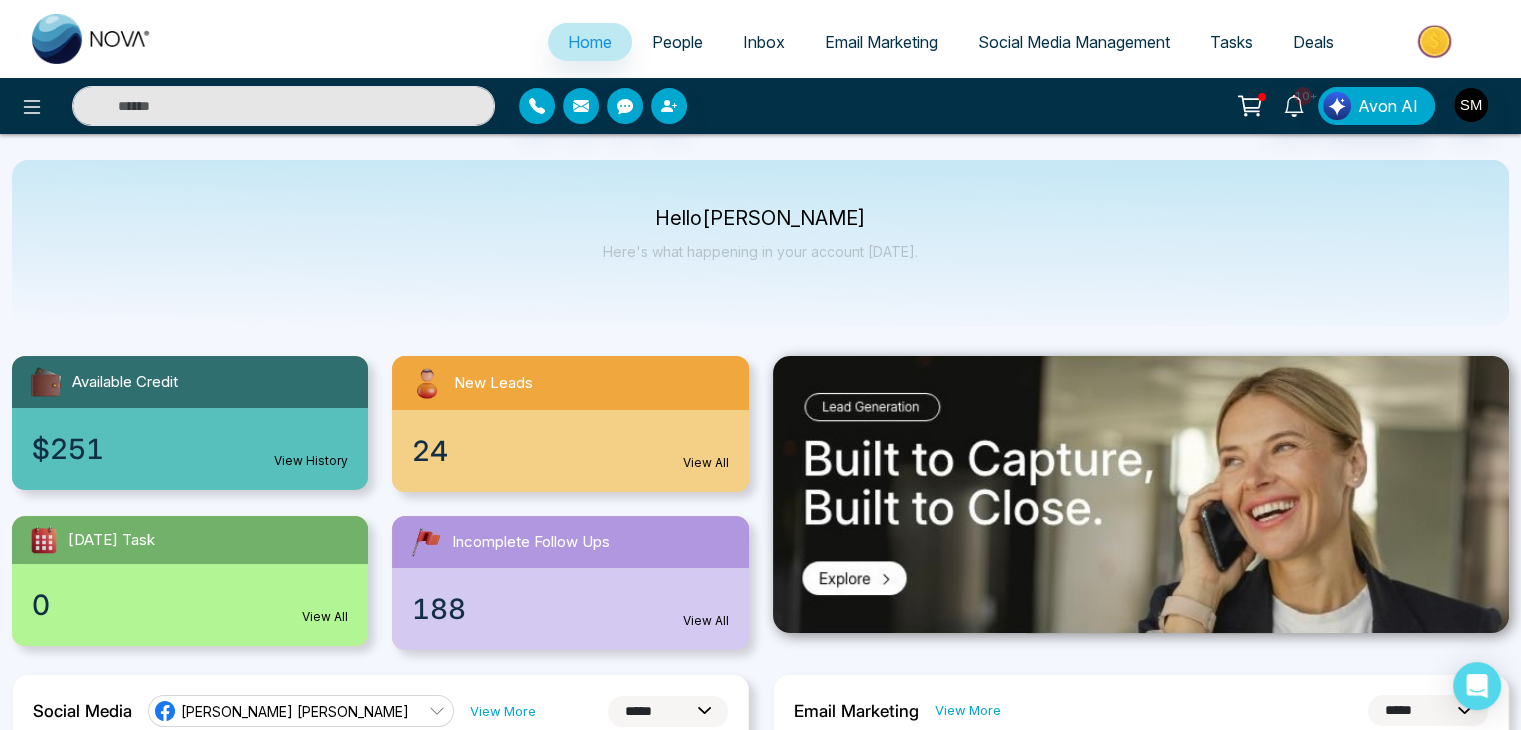 click on "View All" at bounding box center [706, 463] 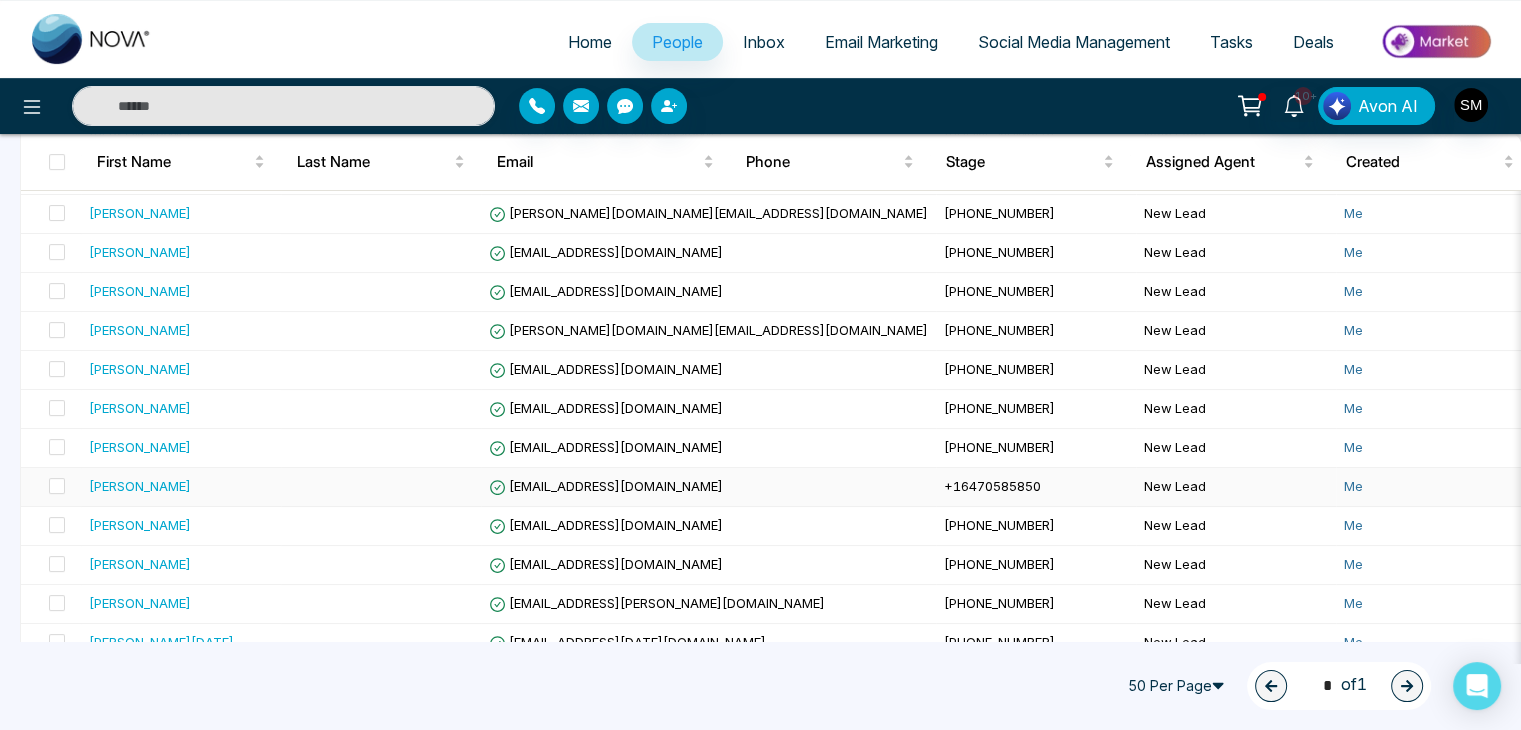 scroll, scrollTop: 584, scrollLeft: 0, axis: vertical 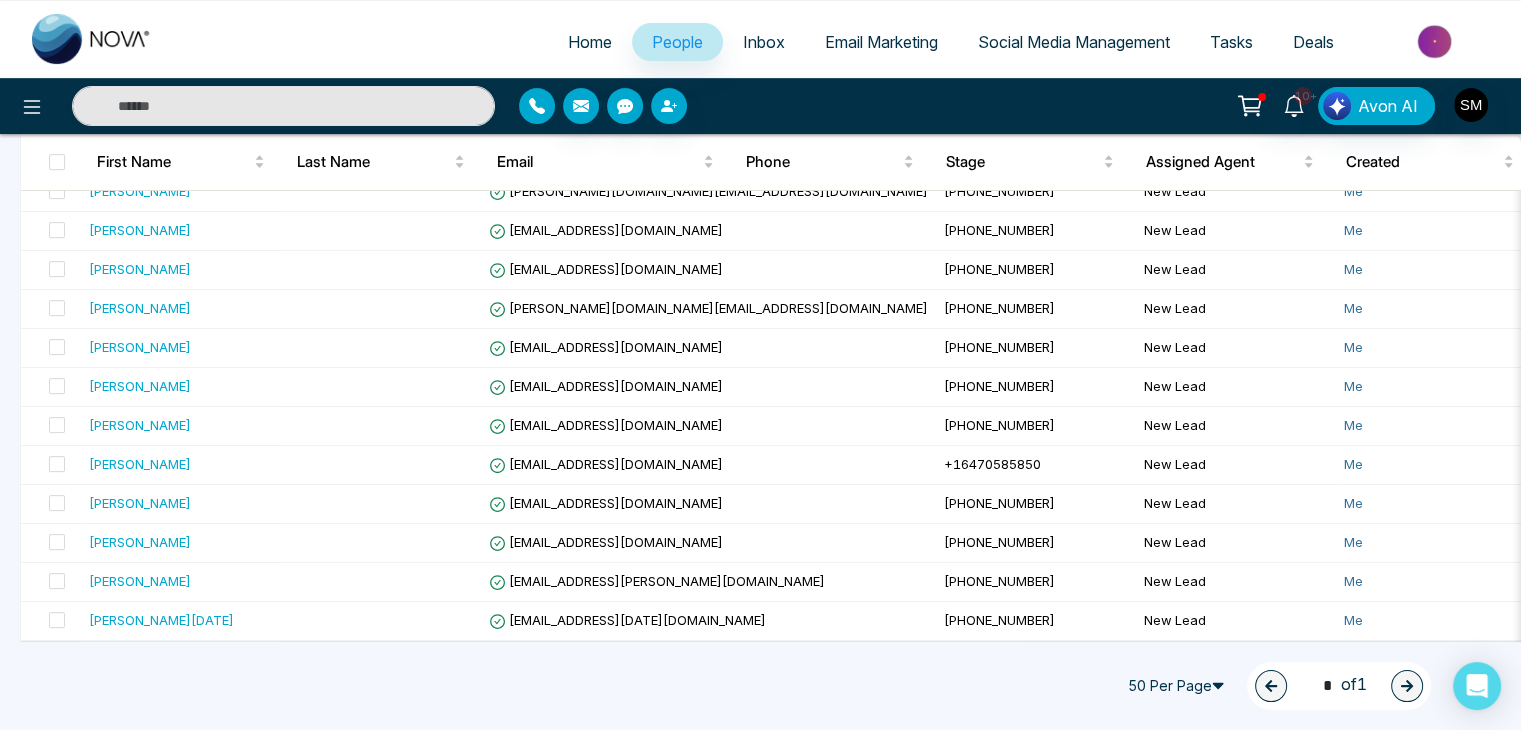 click 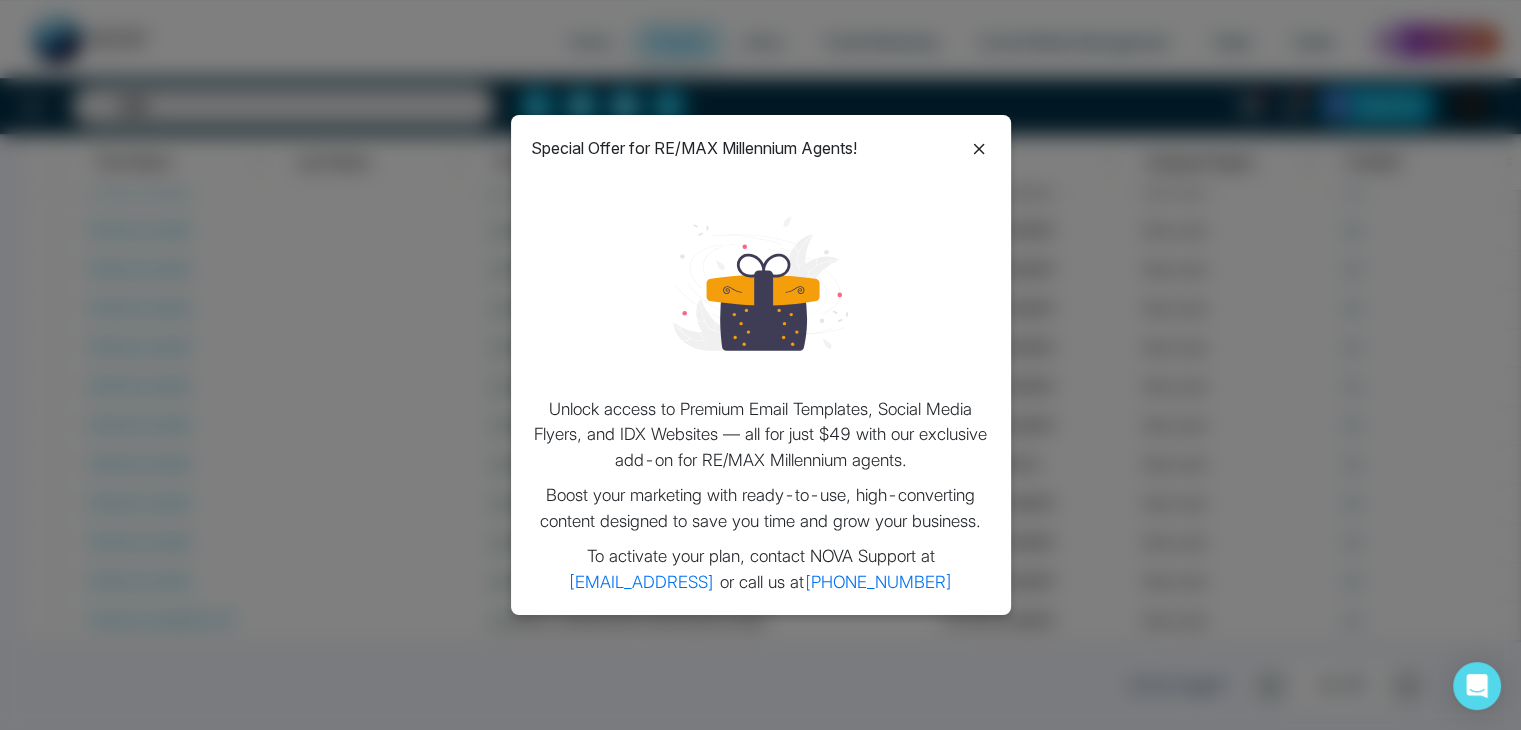 click 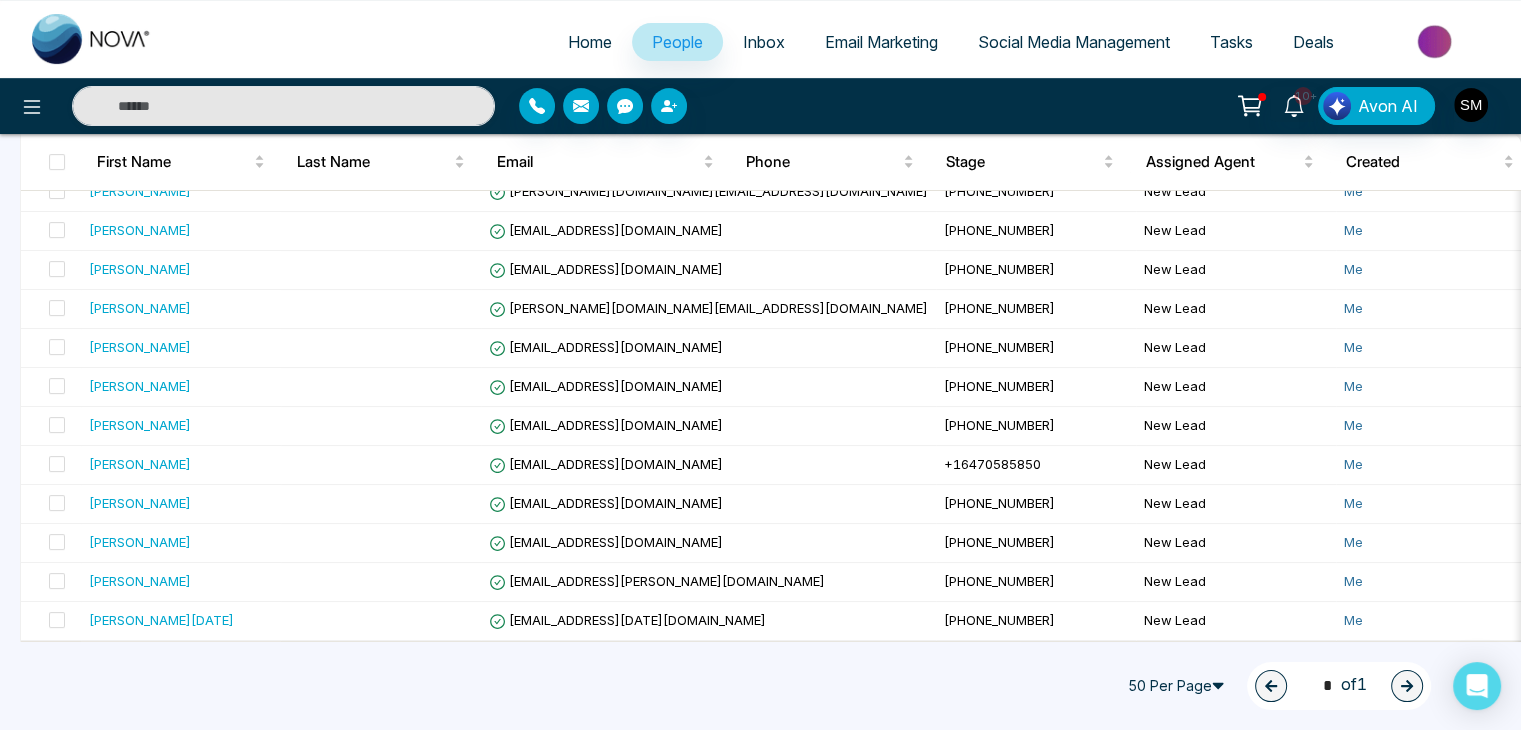 click 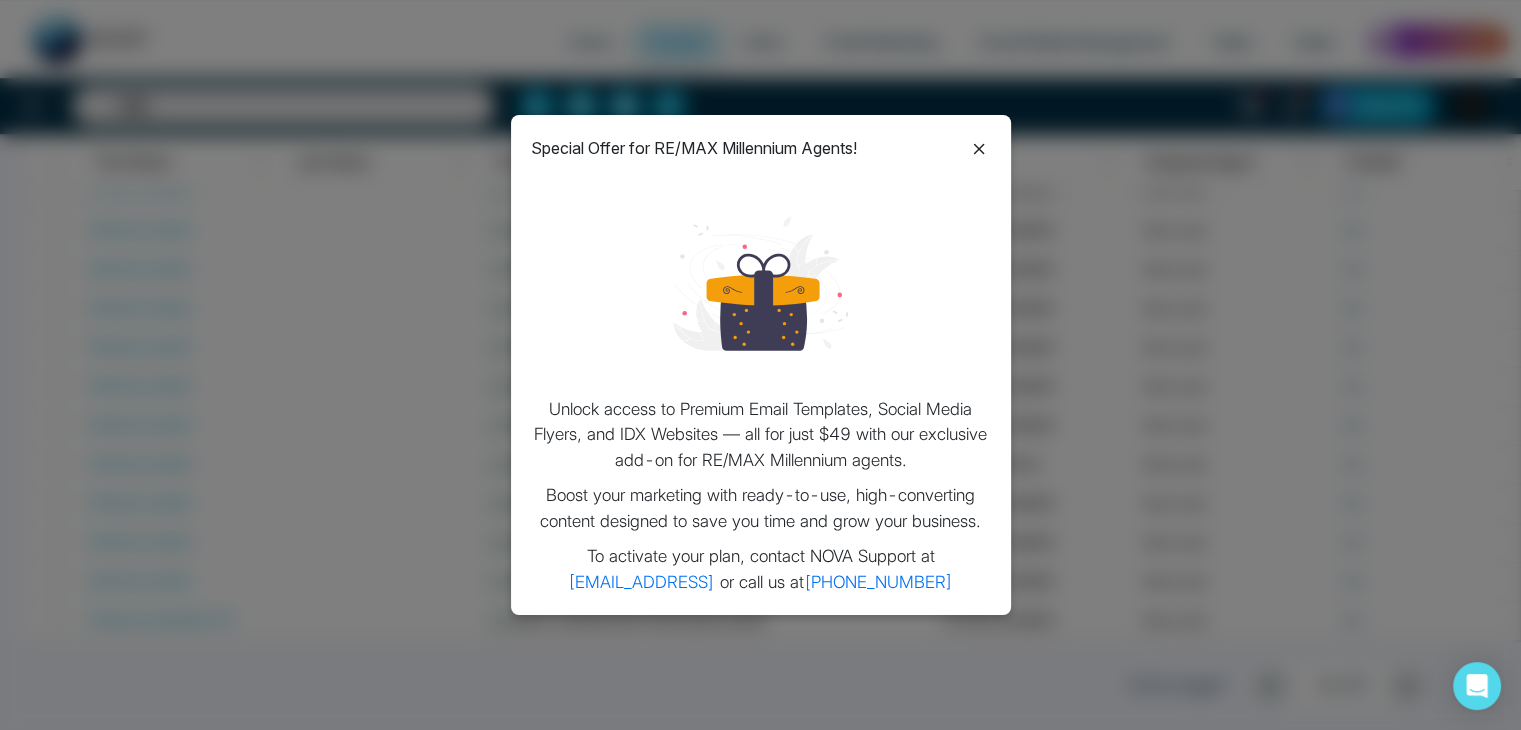click on "Special Offer for RE/MAX Millennium Agents!" at bounding box center (761, 148) 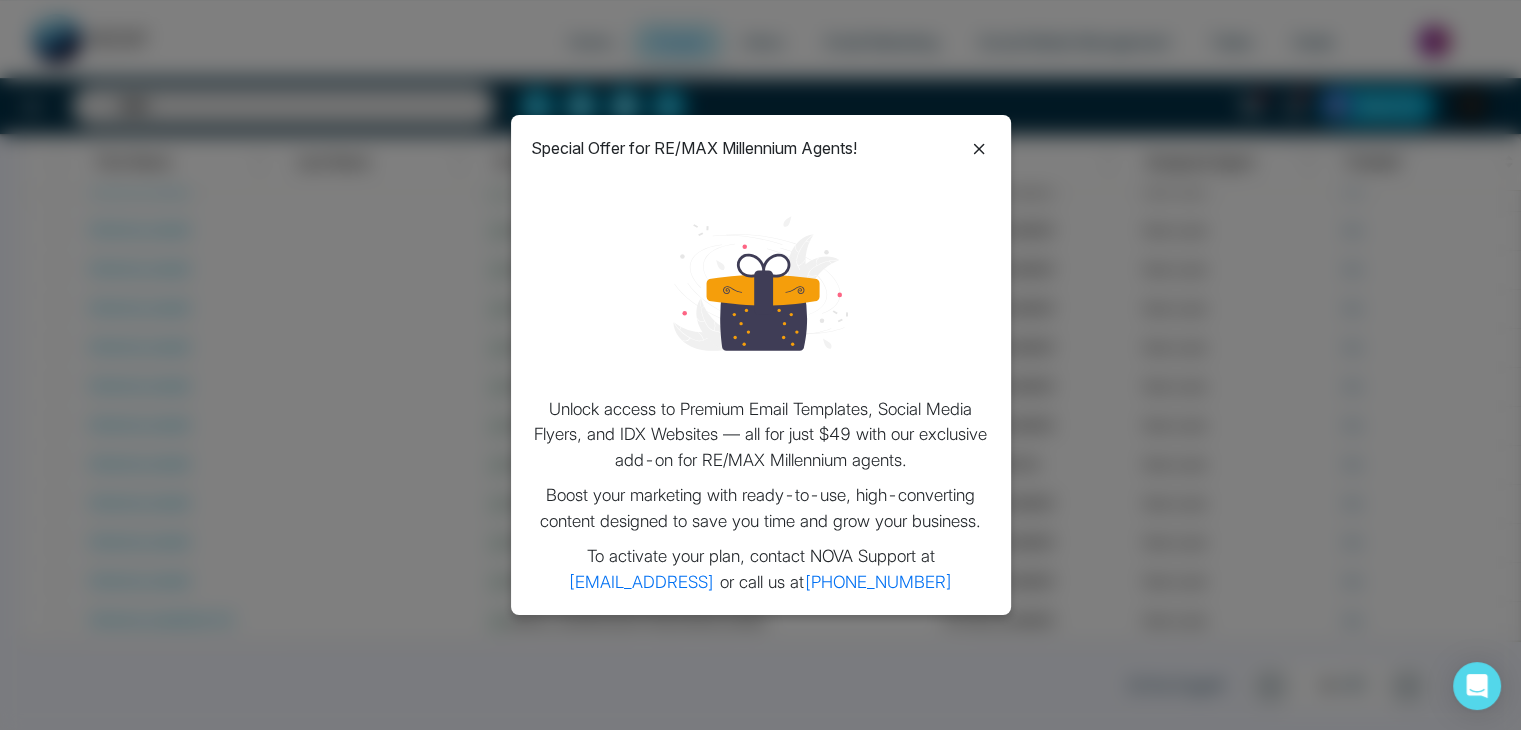 click 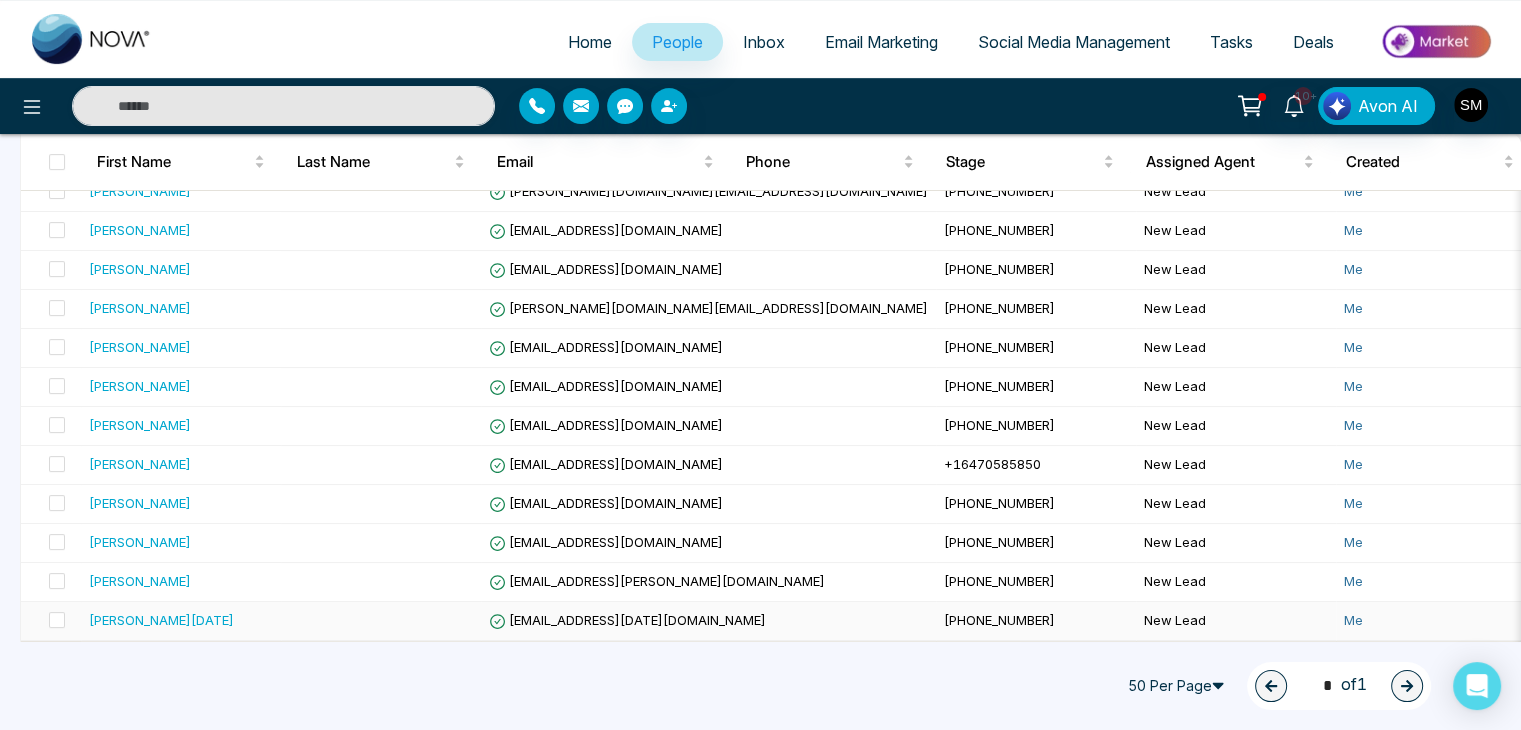click on "noble_noel@hotmail.com" at bounding box center [627, 620] 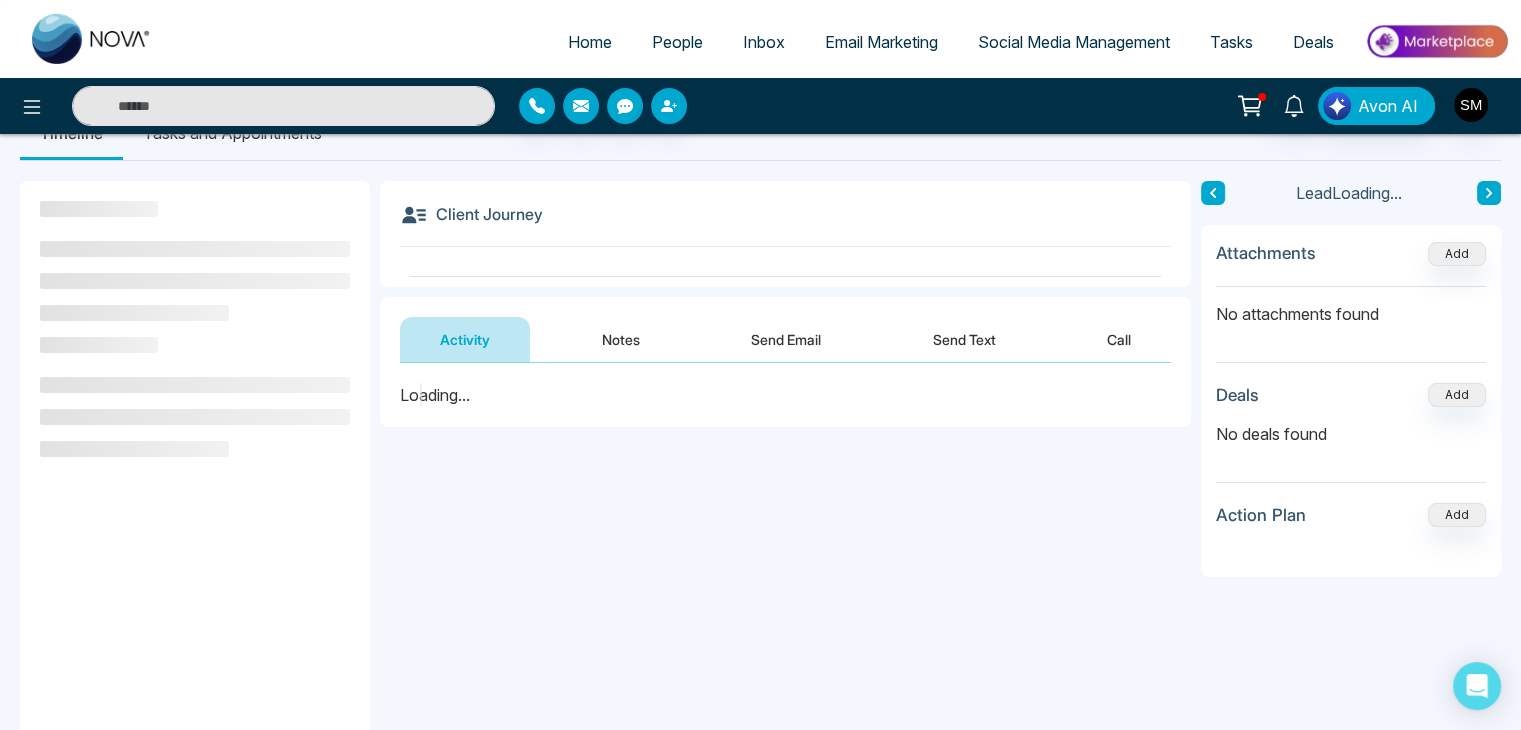 scroll, scrollTop: 52, scrollLeft: 0, axis: vertical 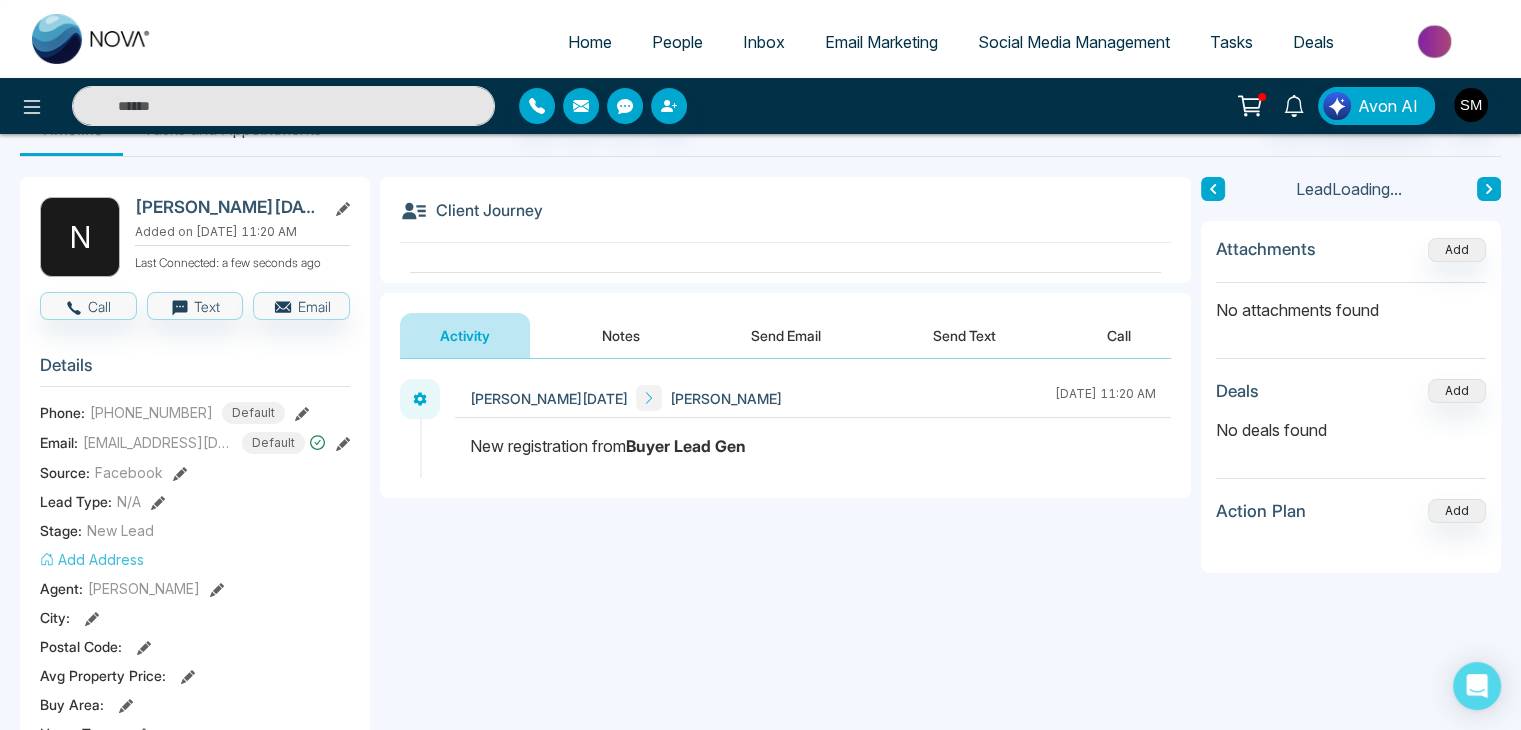 click on "Activity Notes Send Email Send Text Call" at bounding box center (785, 326) 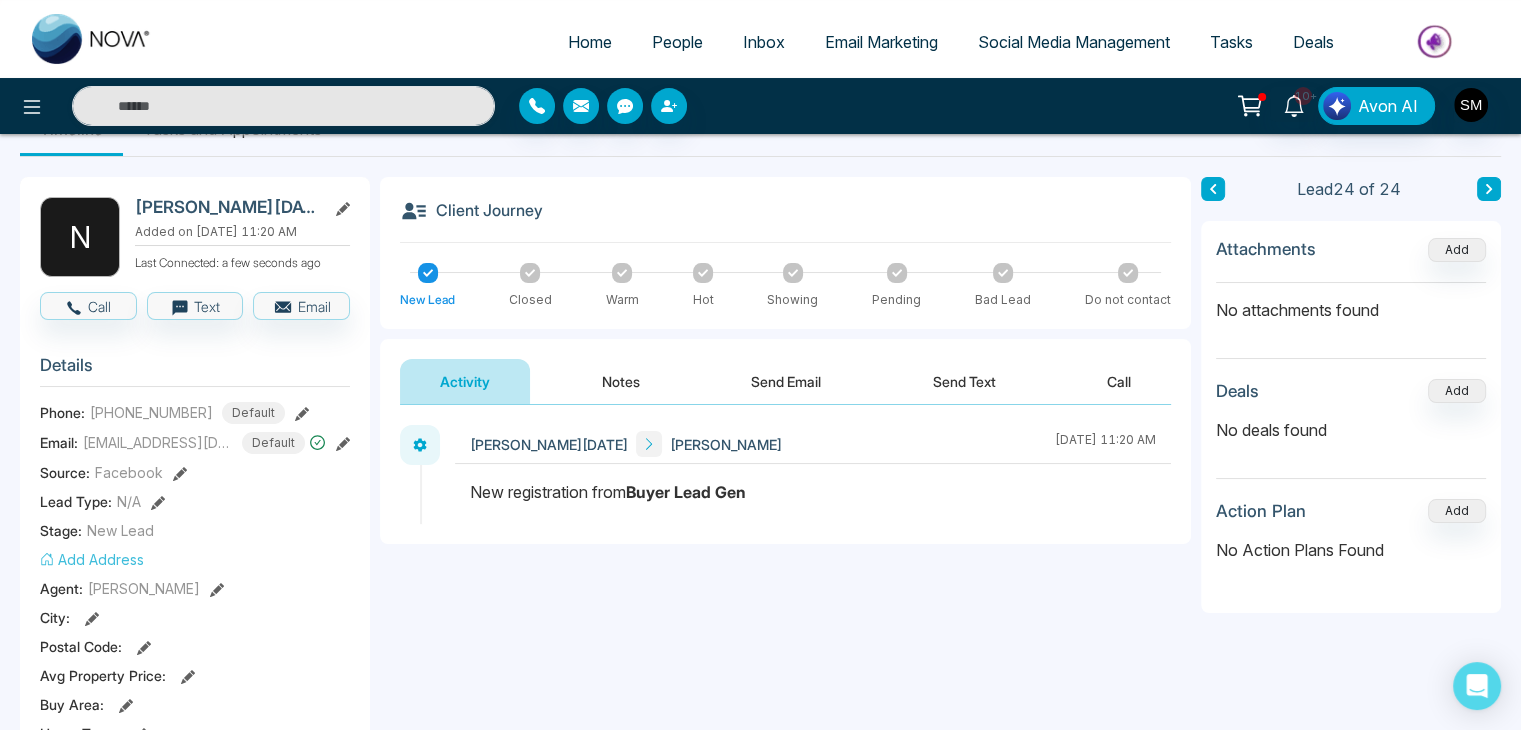 click on "Notes" at bounding box center [621, 381] 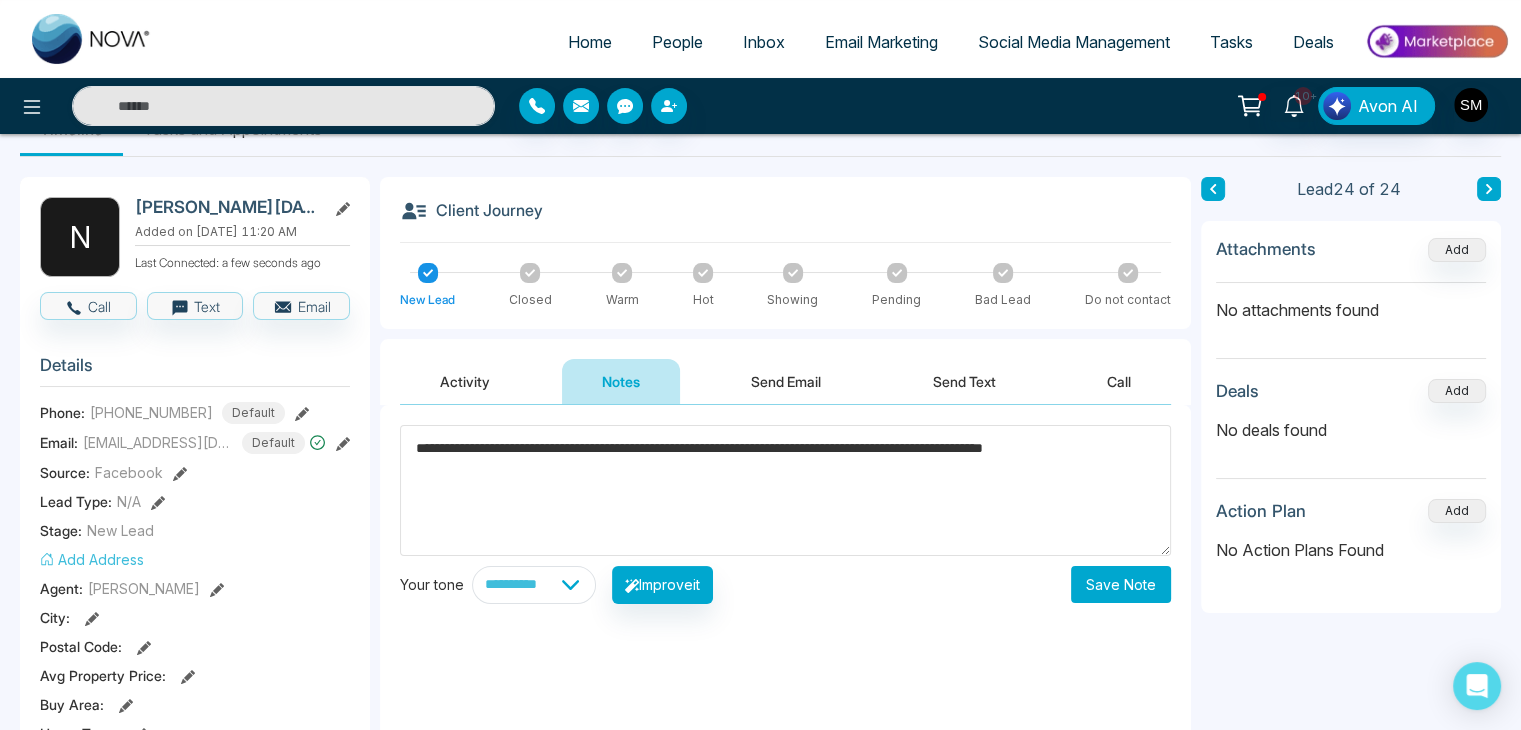 type on "**********" 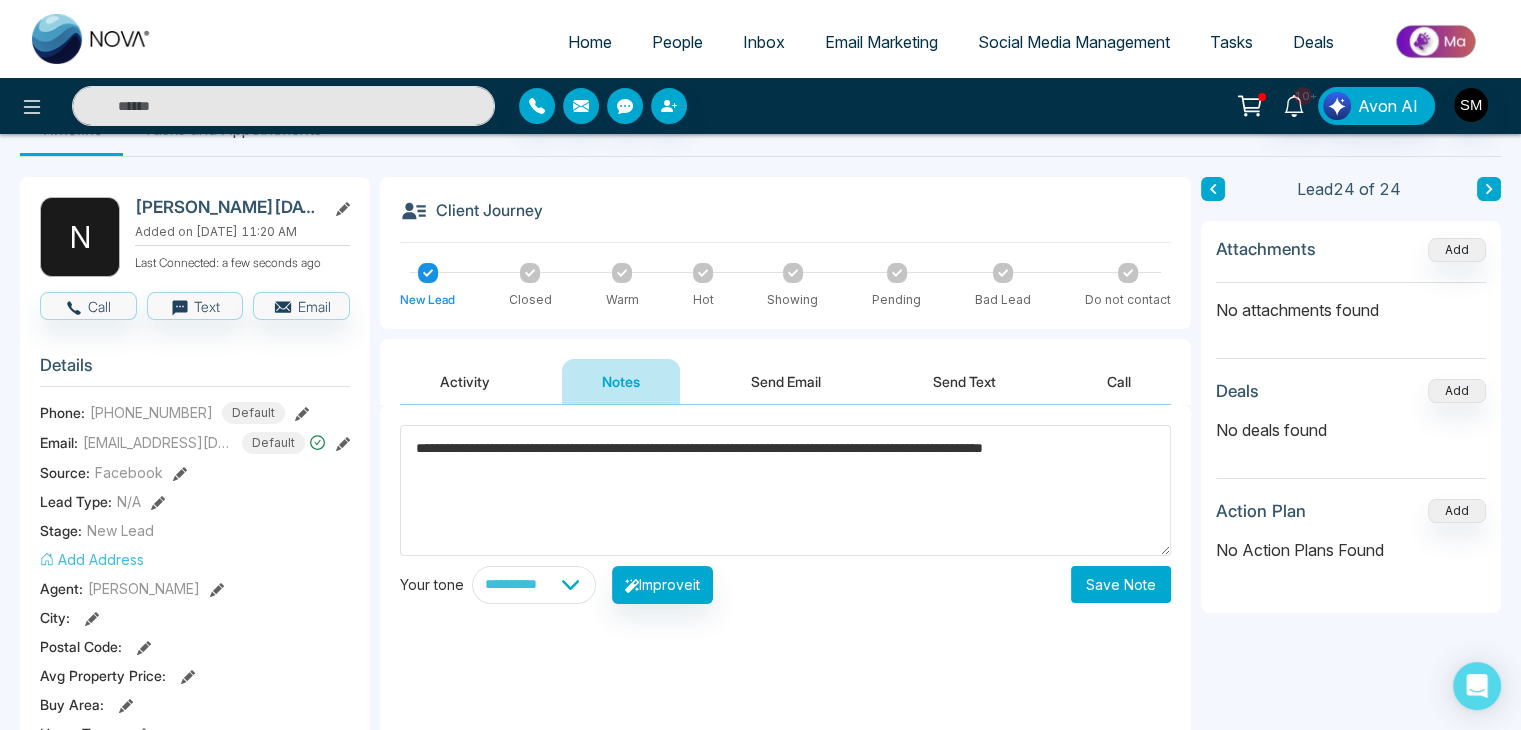 click on "Save Note" at bounding box center [1121, 584] 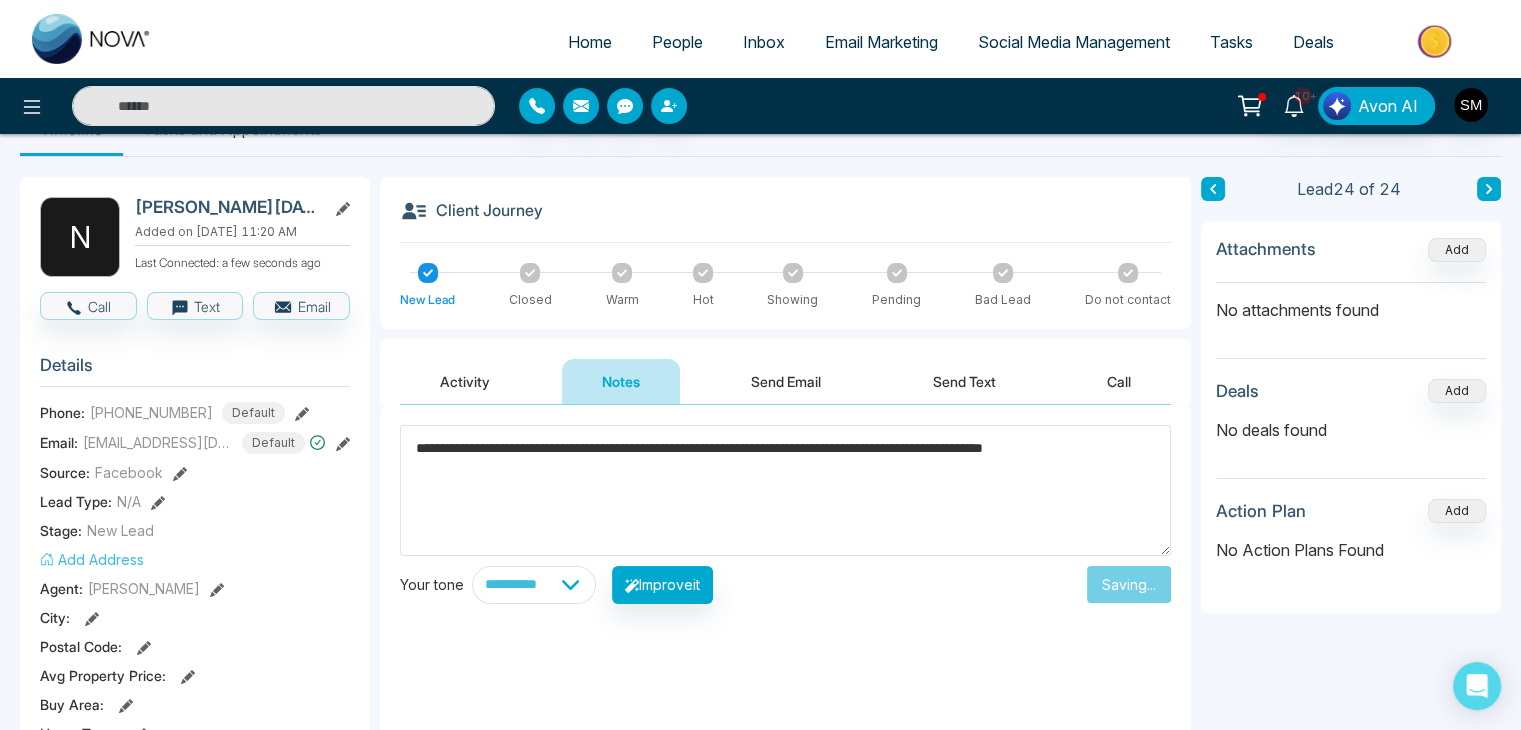 type 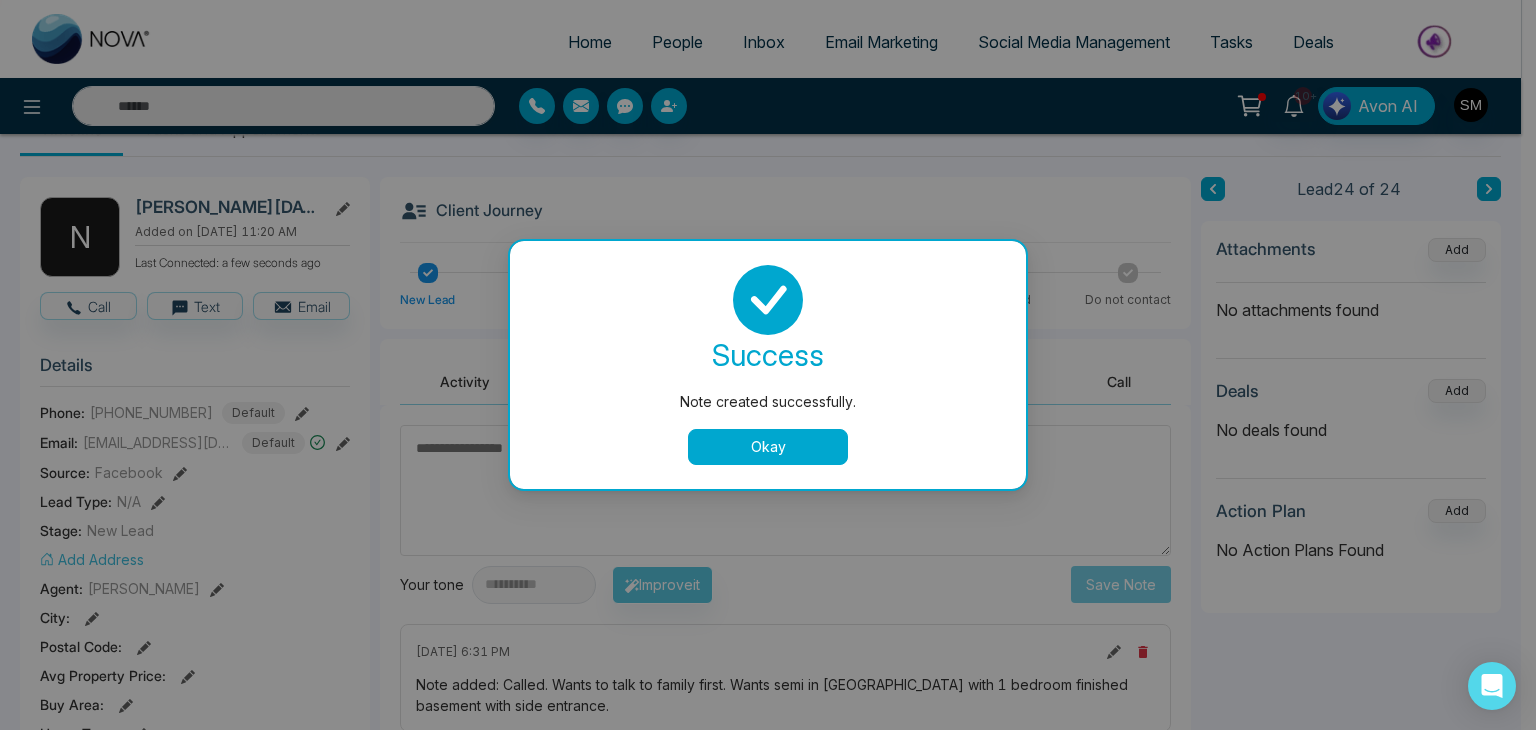 click on "Okay" at bounding box center (768, 447) 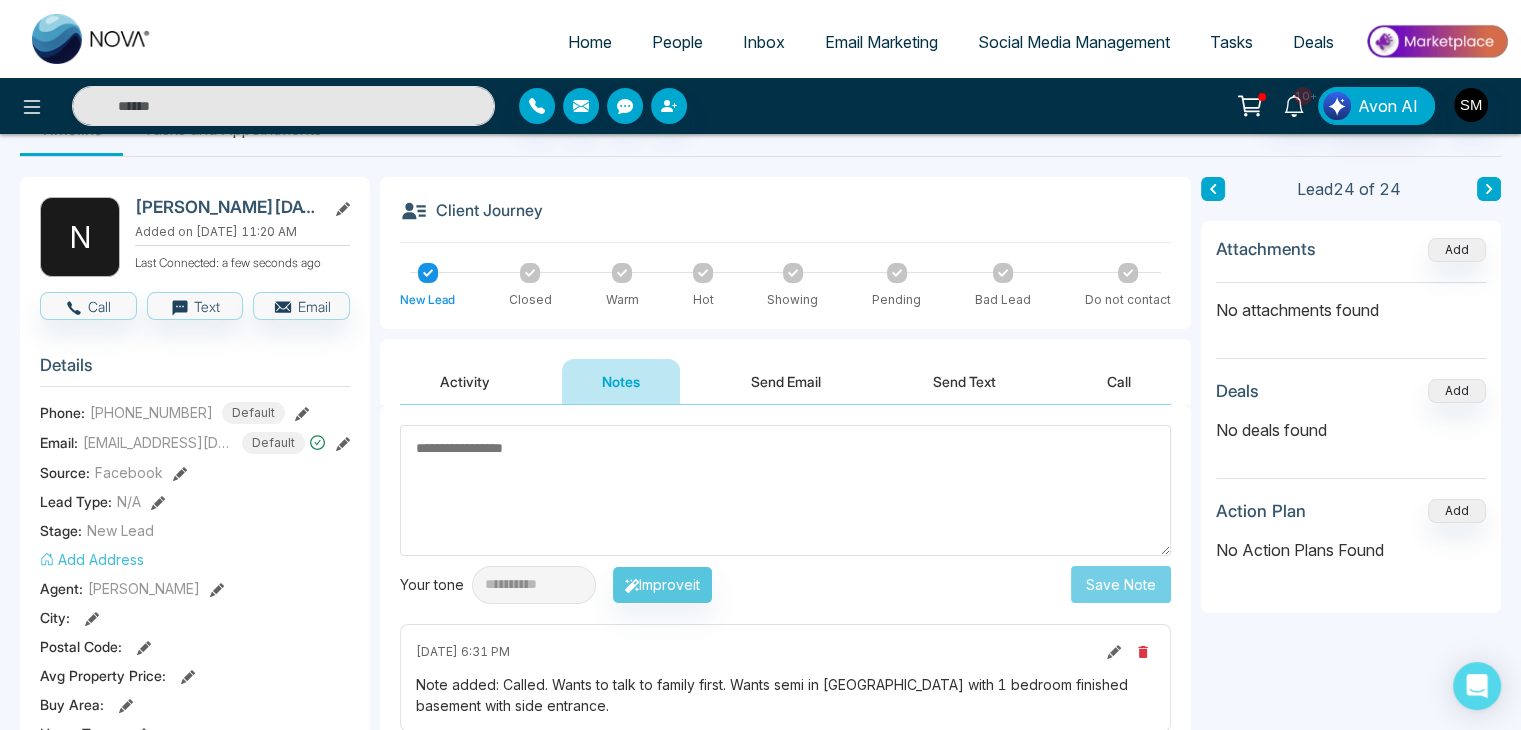 click on "People" at bounding box center (677, 42) 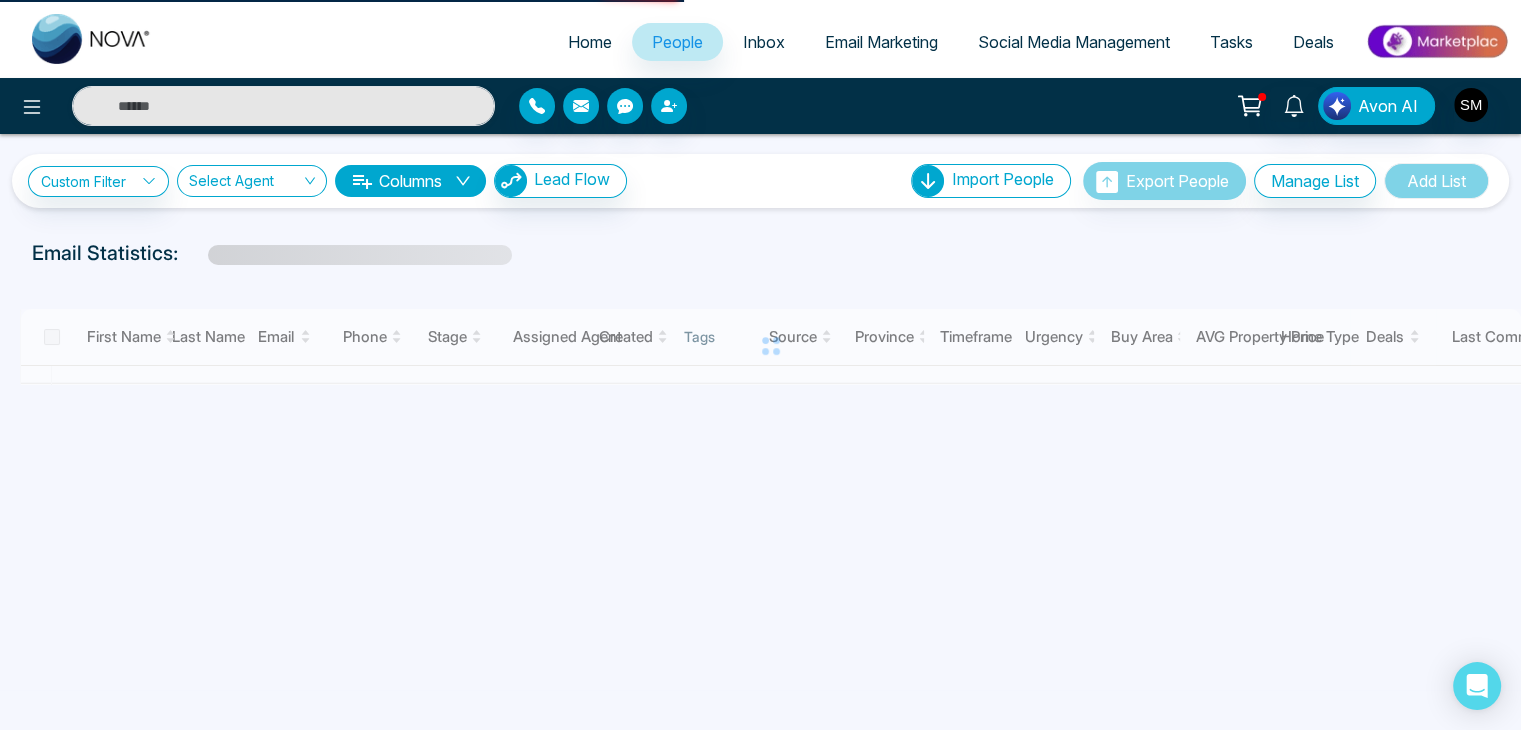 scroll, scrollTop: 0, scrollLeft: 0, axis: both 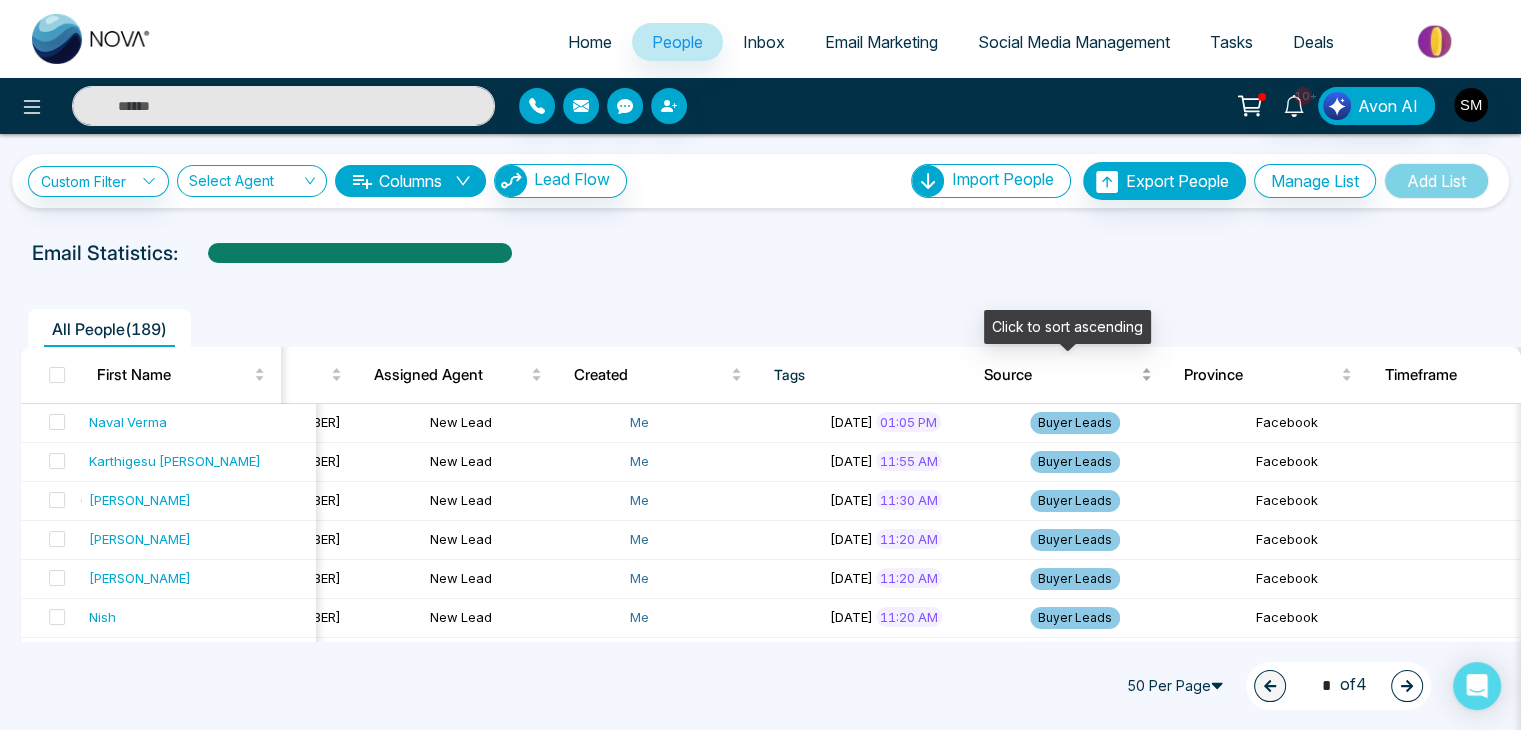 click on "Source" at bounding box center [1060, 375] 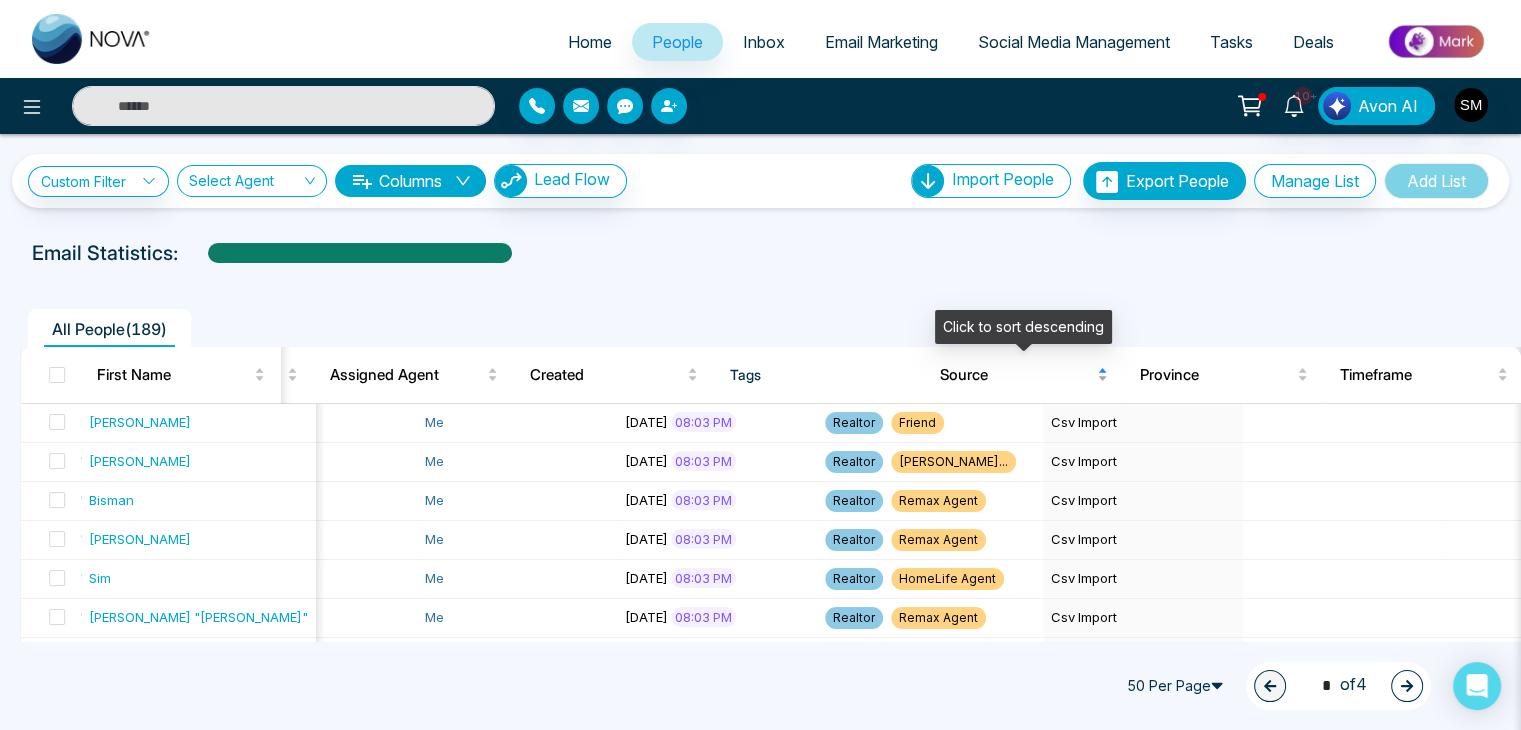 click on "Source" at bounding box center (1024, 375) 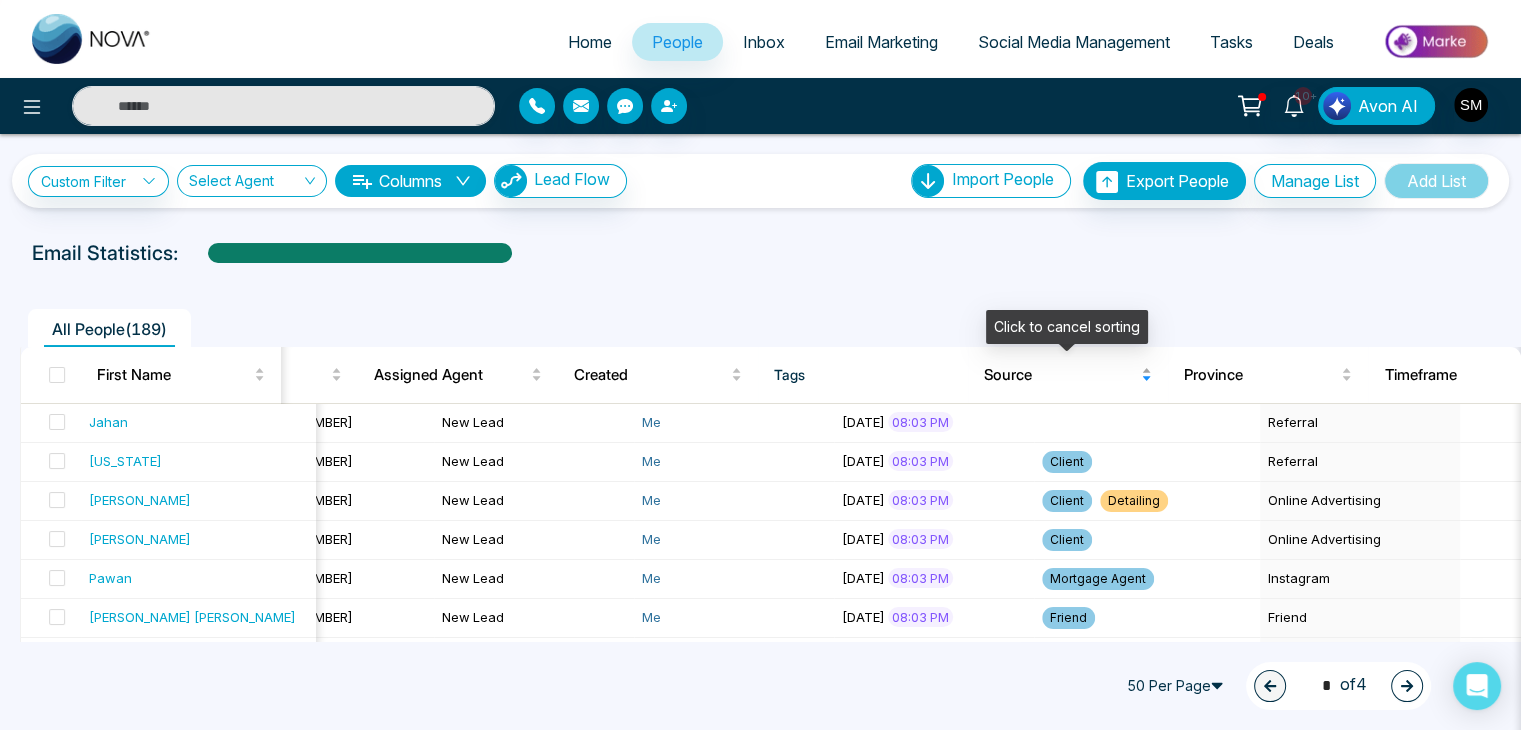 click on "Source" at bounding box center [1068, 375] 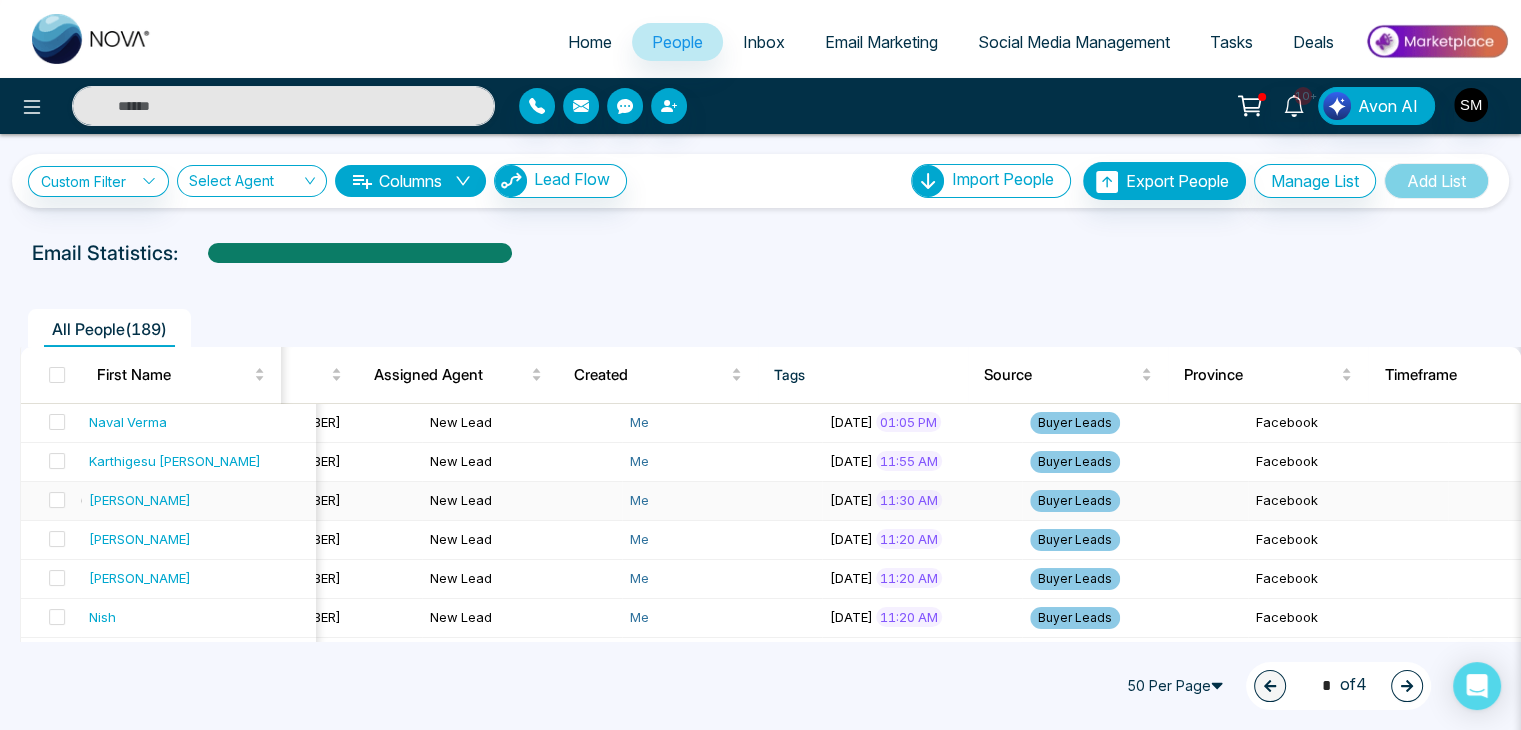 scroll, scrollTop: 0, scrollLeft: 296, axis: horizontal 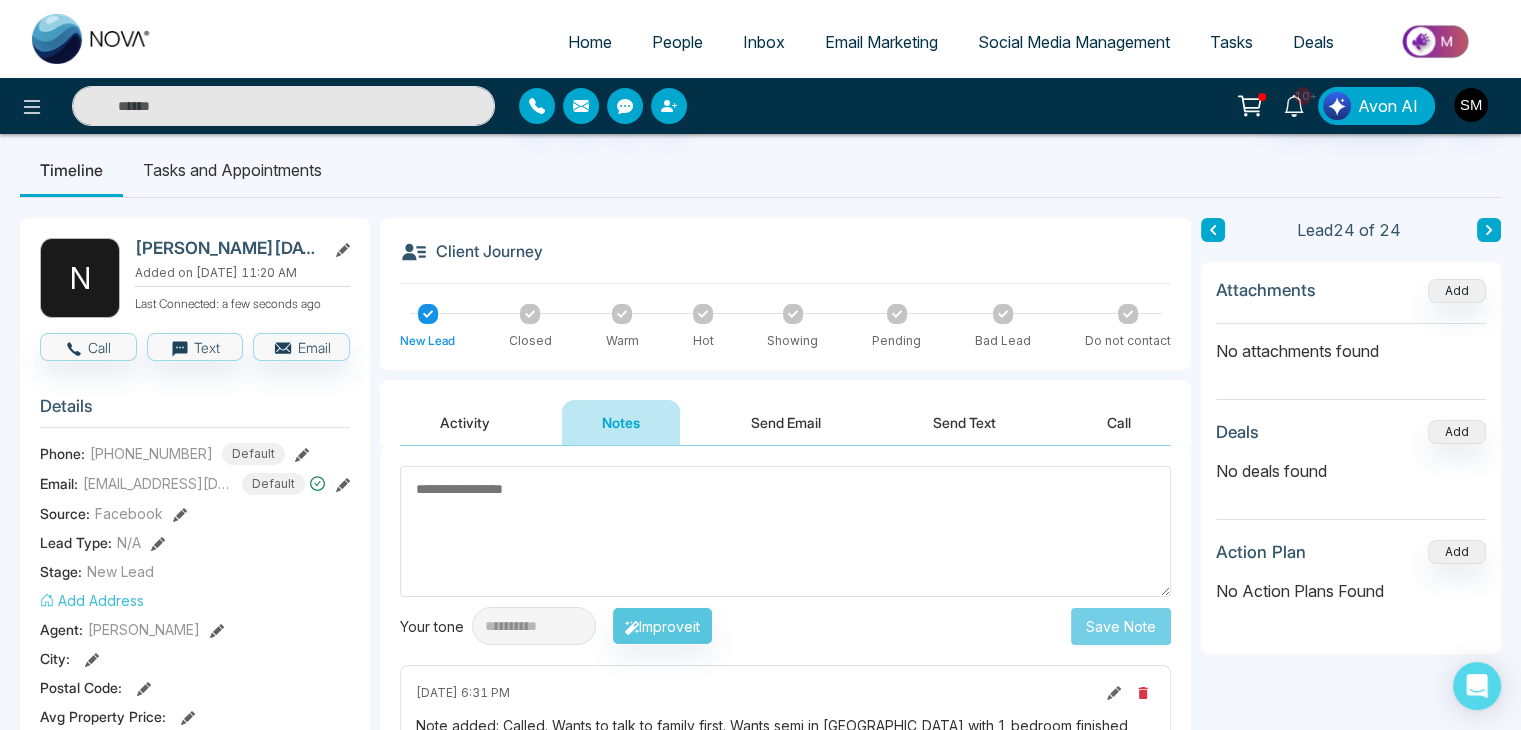 click on "People" at bounding box center [677, 42] 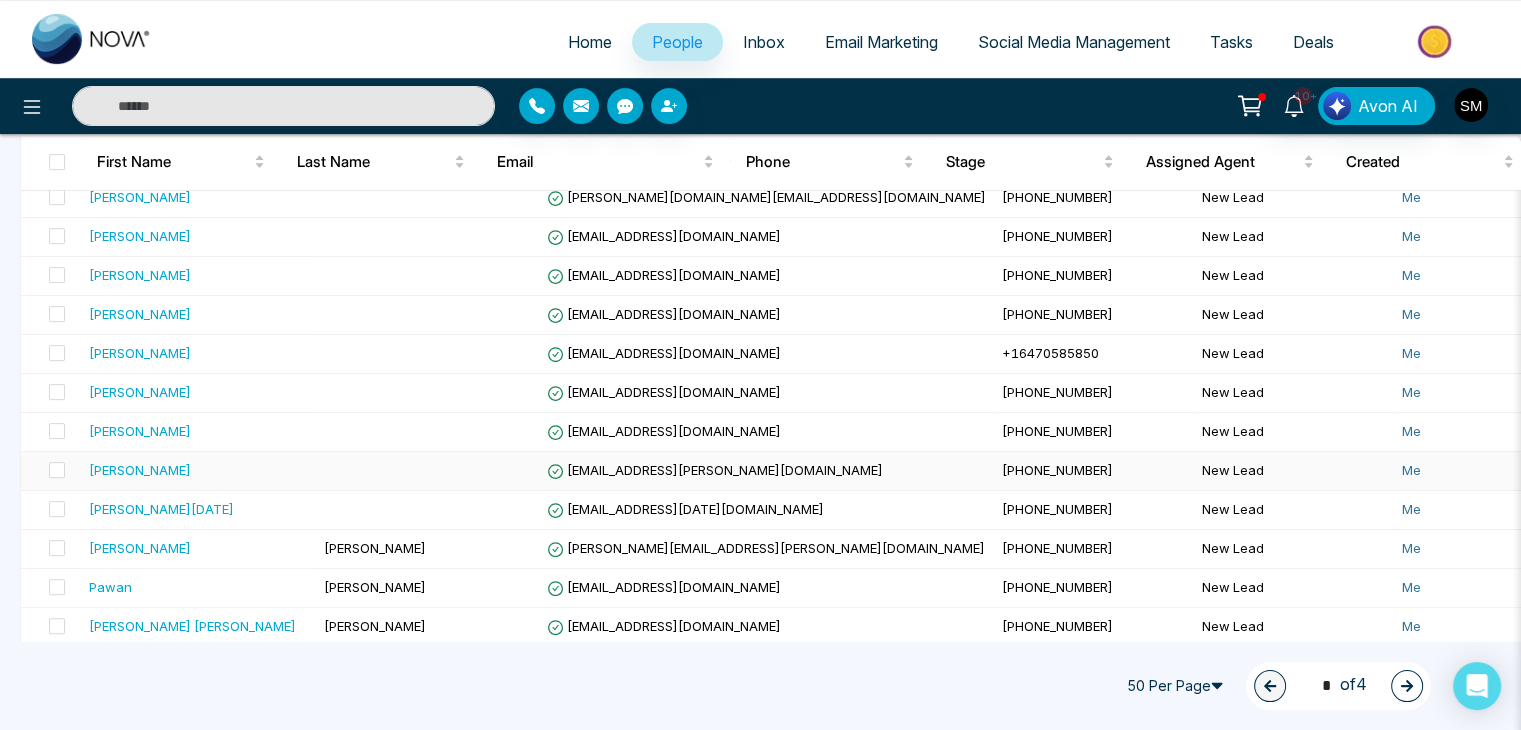 click on "Sanjay Marjara" at bounding box center (140, 470) 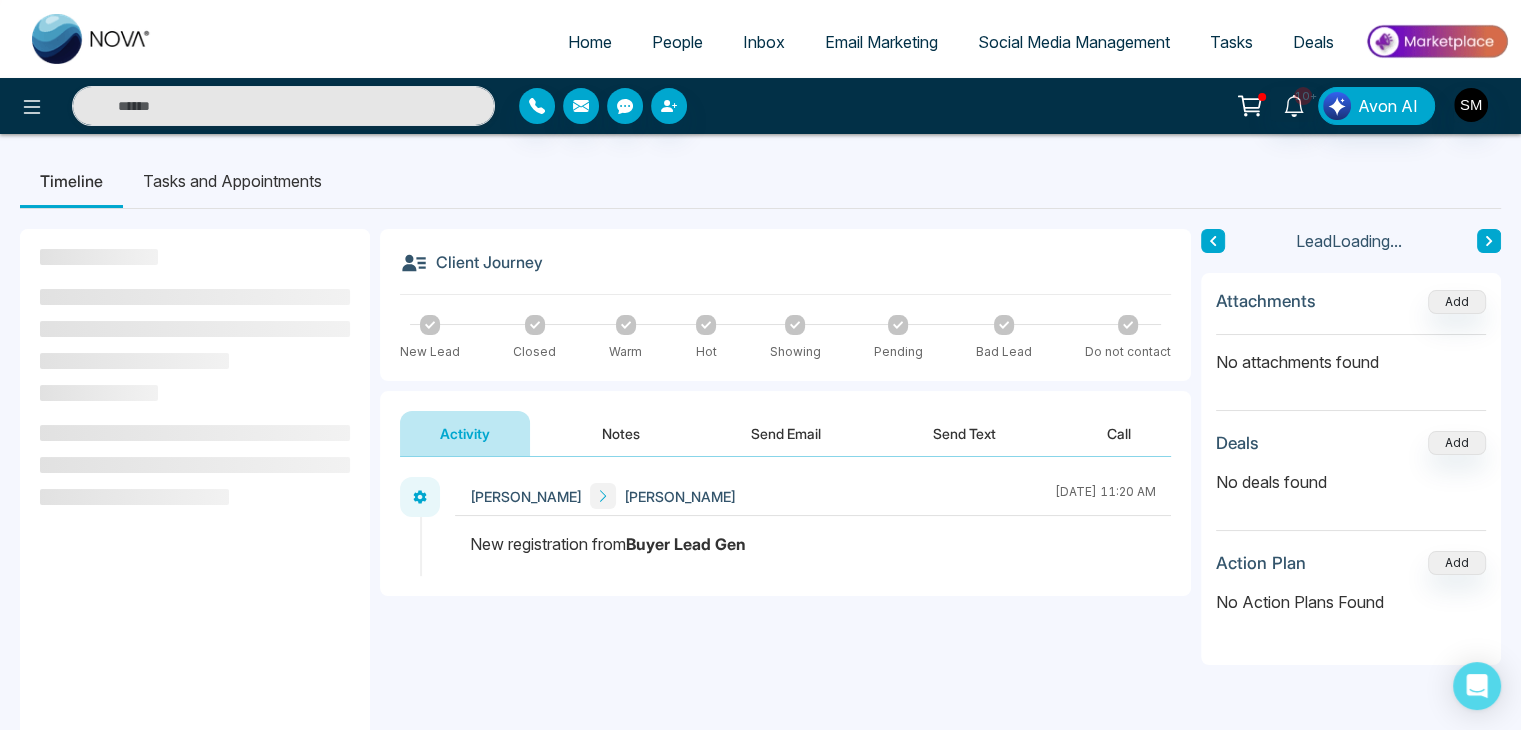 click on "Notes" at bounding box center (621, 433) 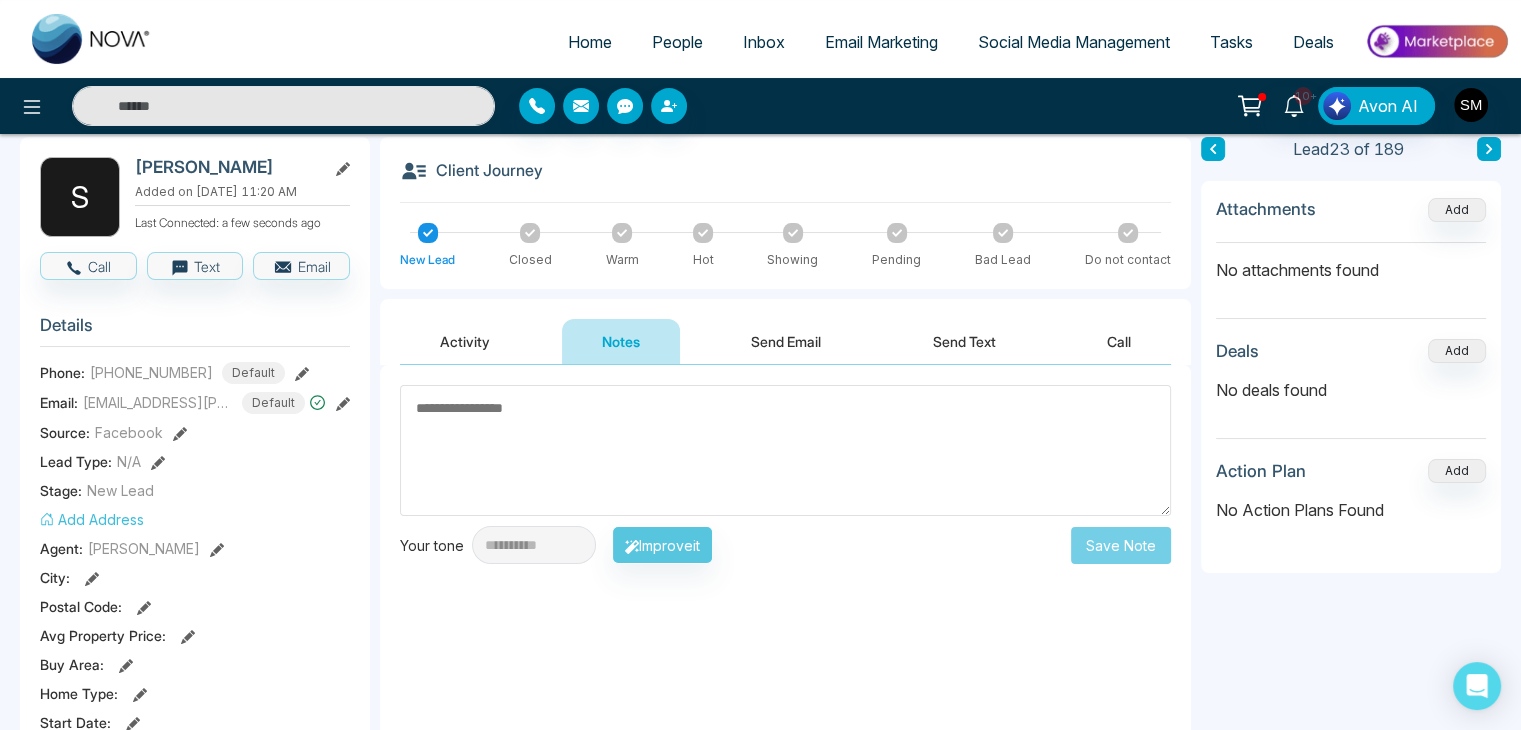 scroll, scrollTop: 91, scrollLeft: 0, axis: vertical 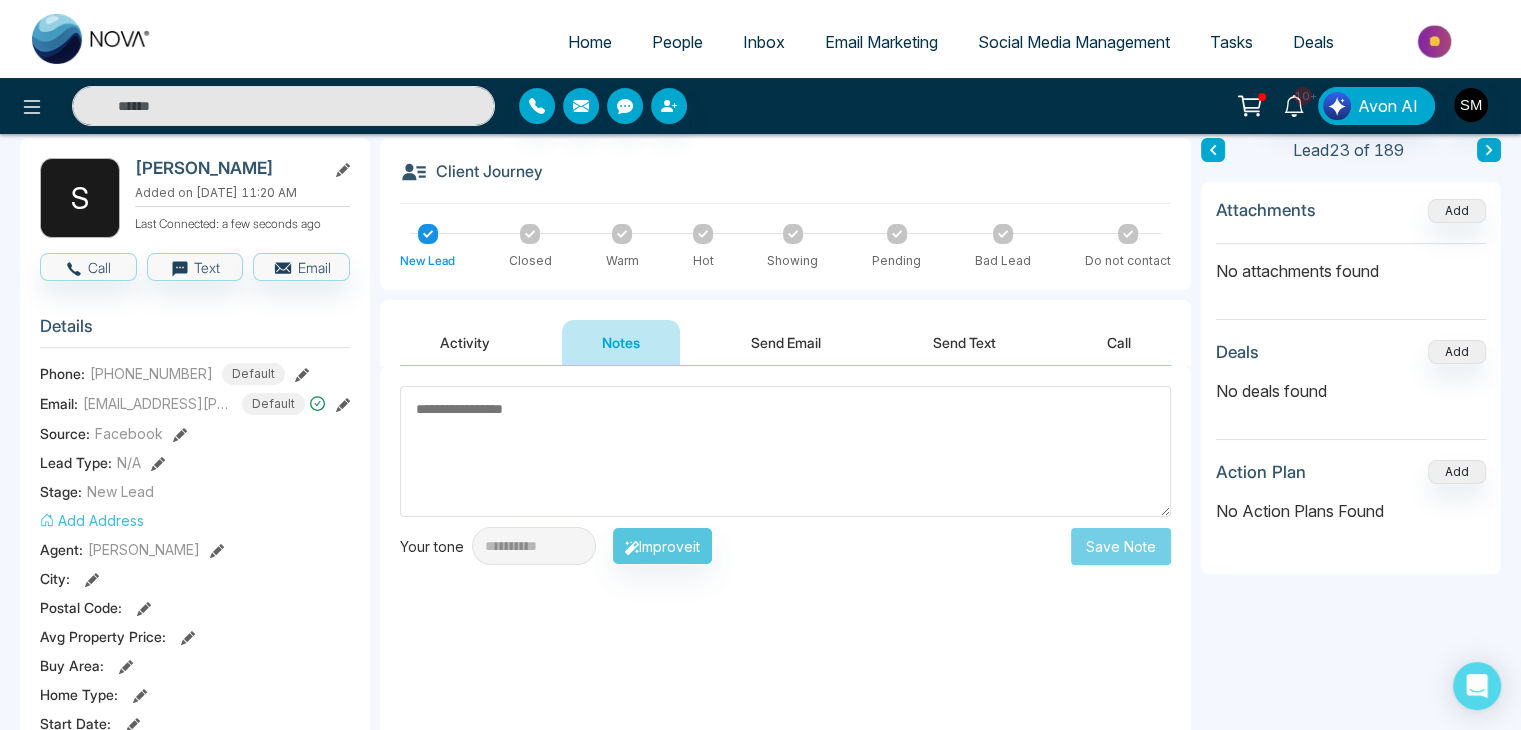 click at bounding box center [1213, 150] 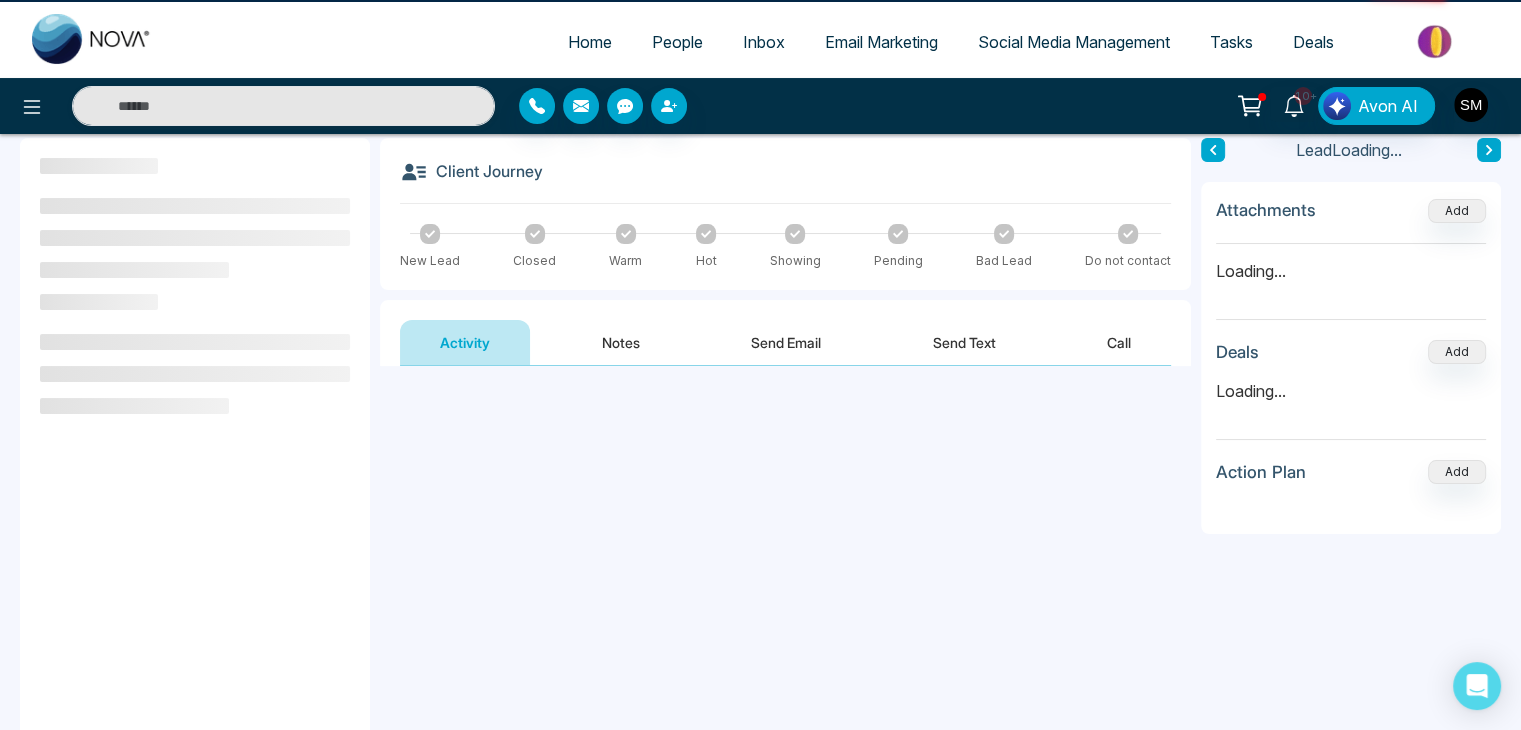 scroll, scrollTop: 0, scrollLeft: 0, axis: both 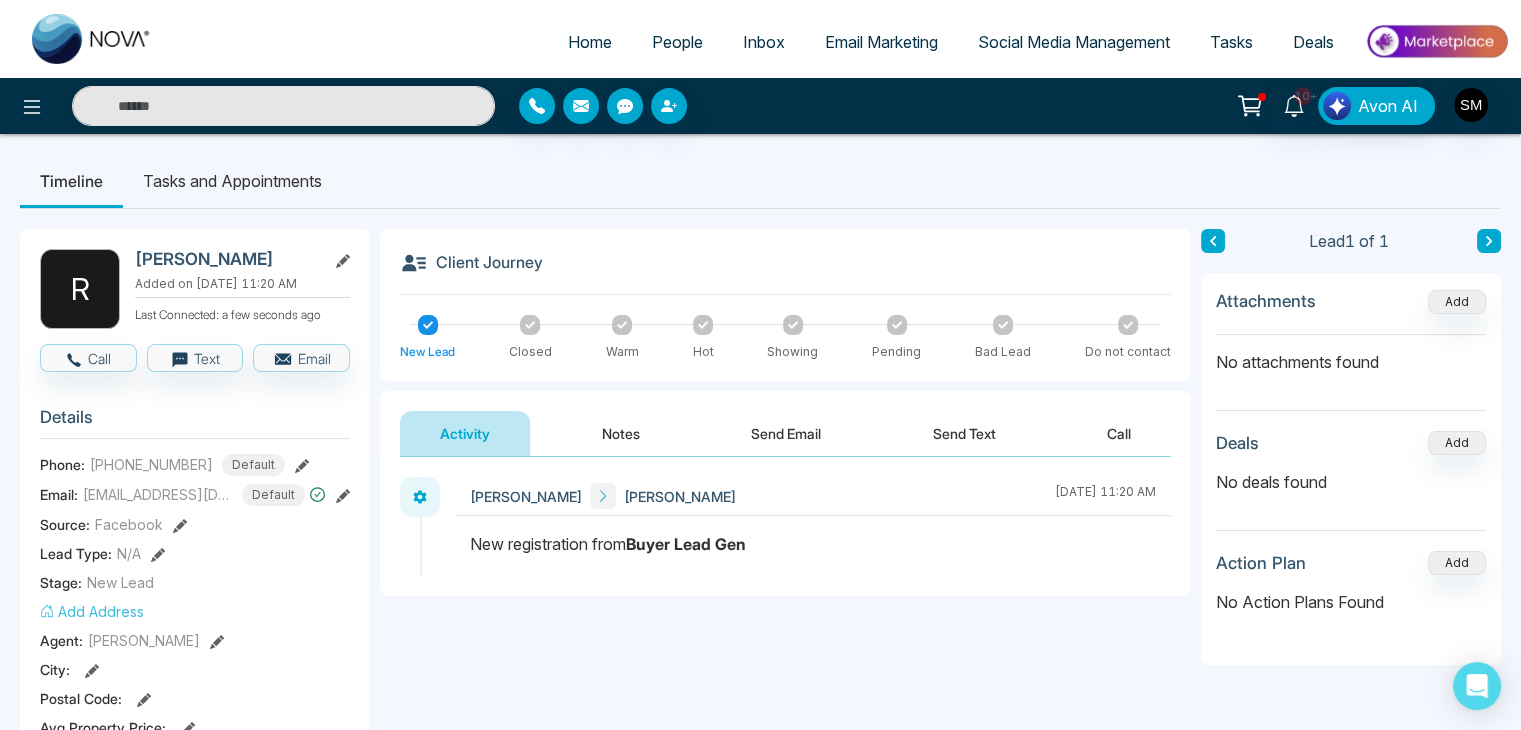 click on "Lead  1 of 1" at bounding box center [1351, 241] 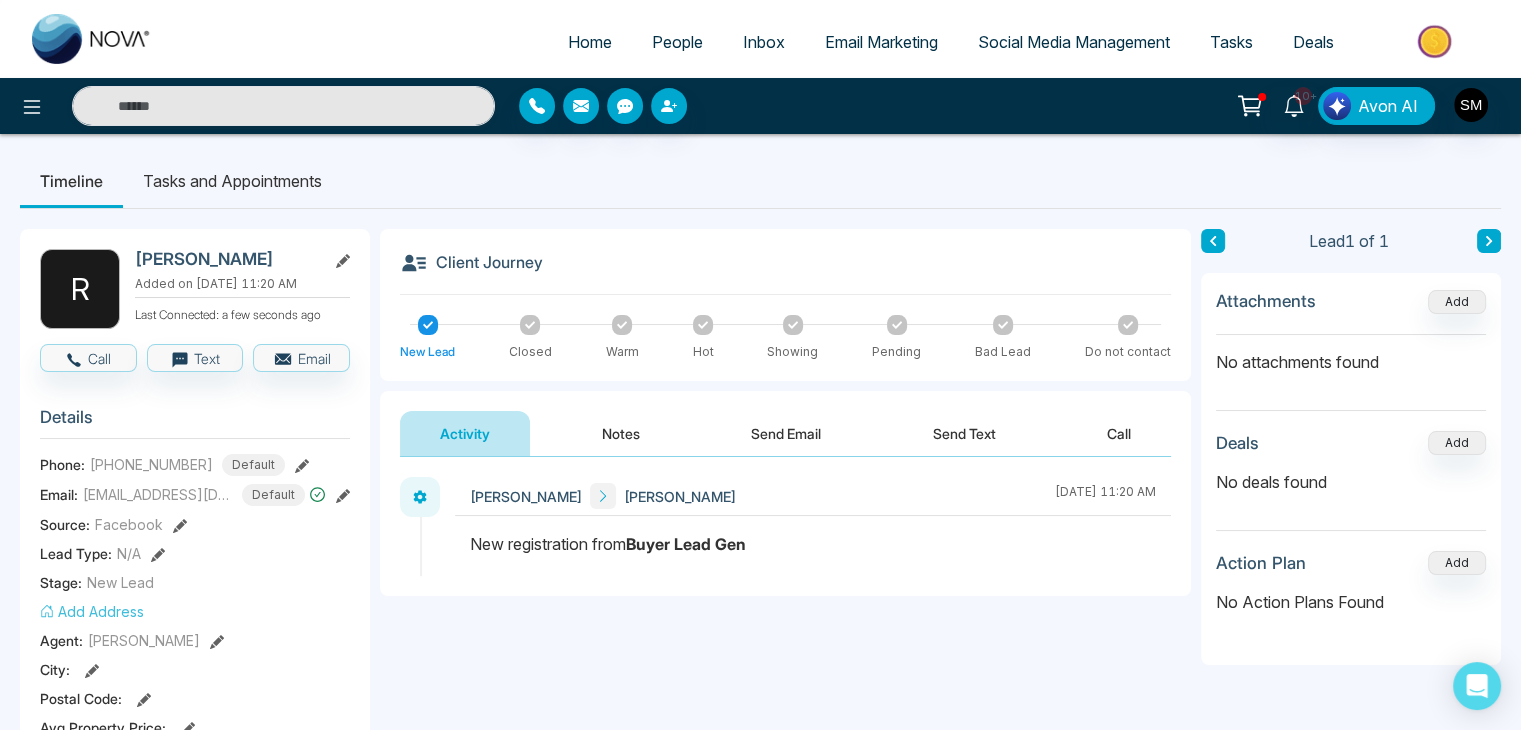 click on "People" at bounding box center [677, 42] 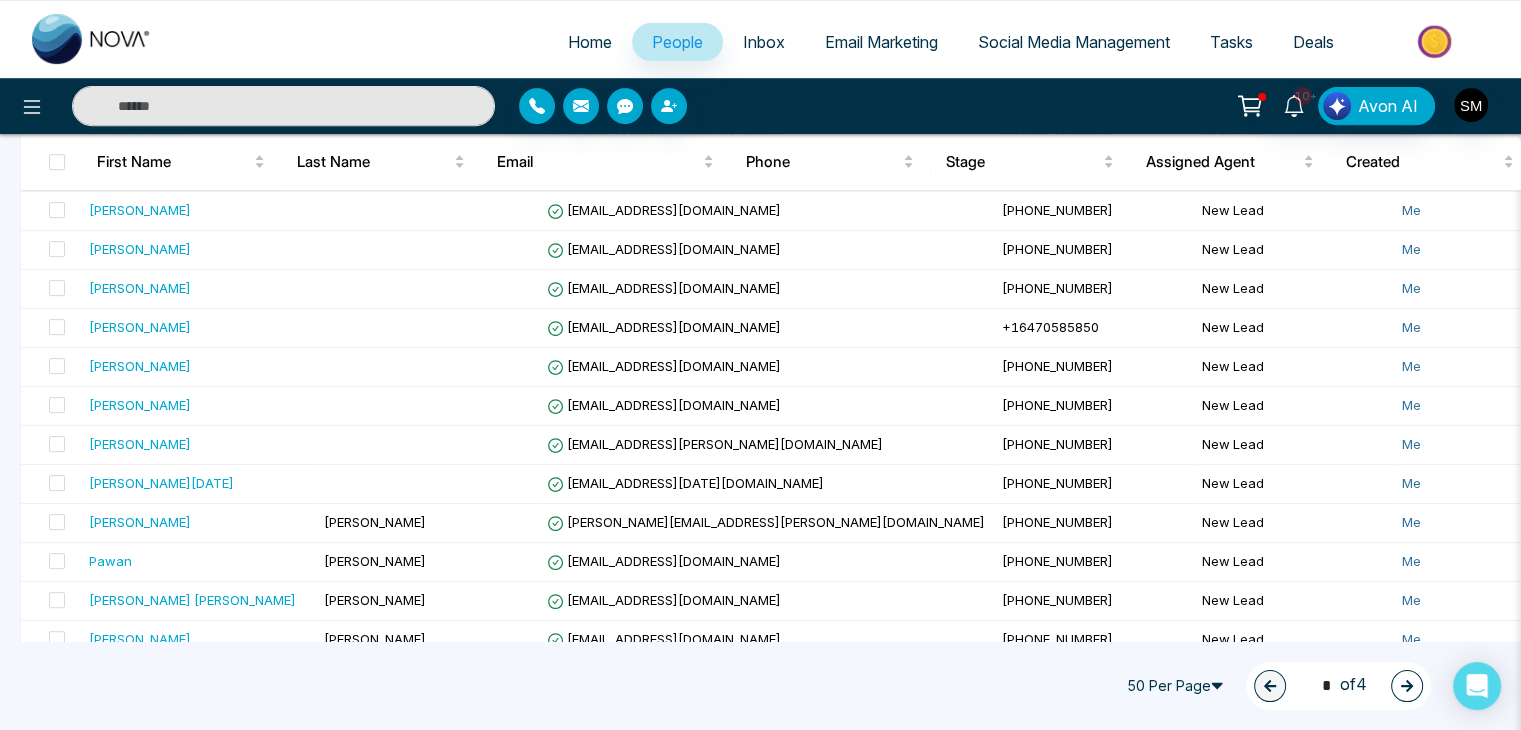 scroll, scrollTop: 840, scrollLeft: 0, axis: vertical 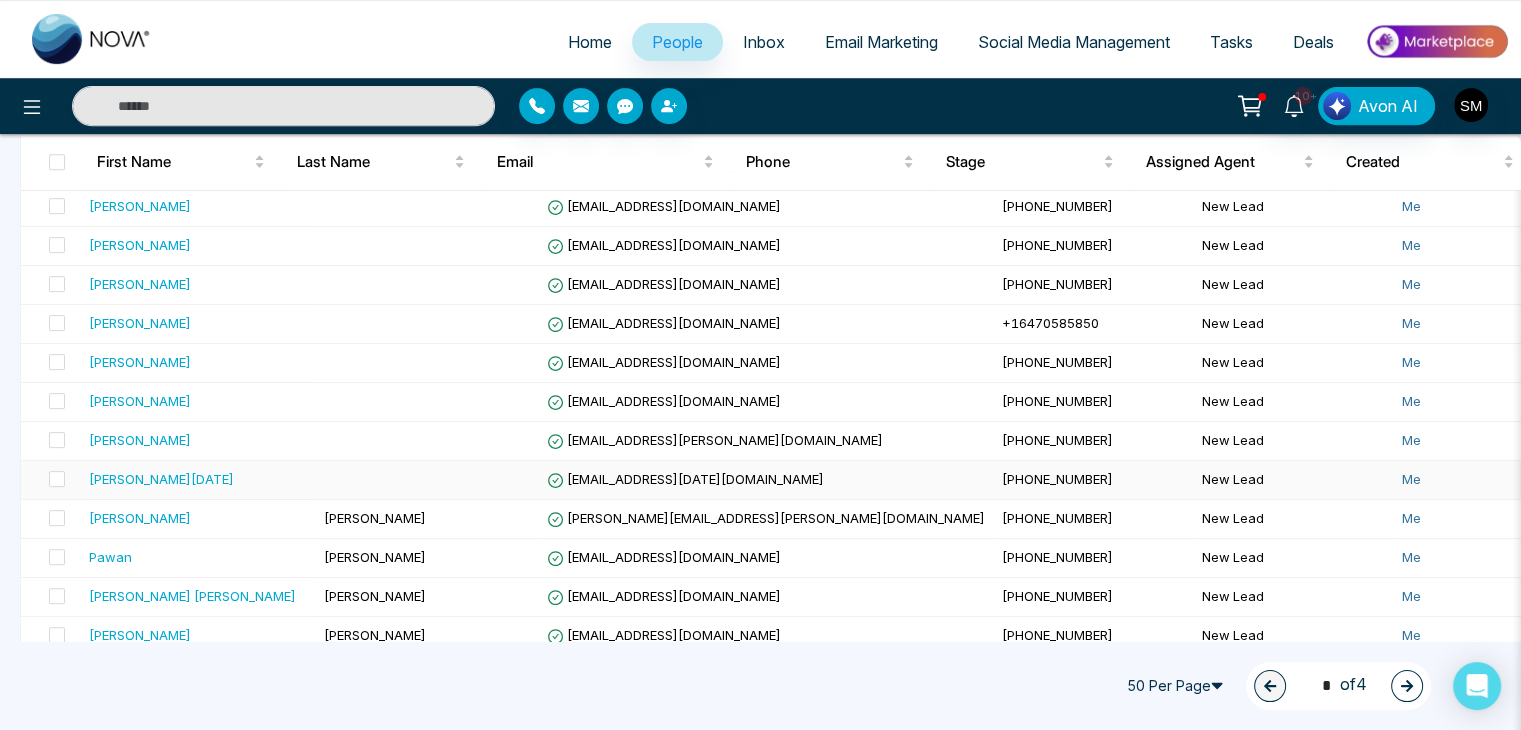 click on "Noble Noel" at bounding box center [161, 479] 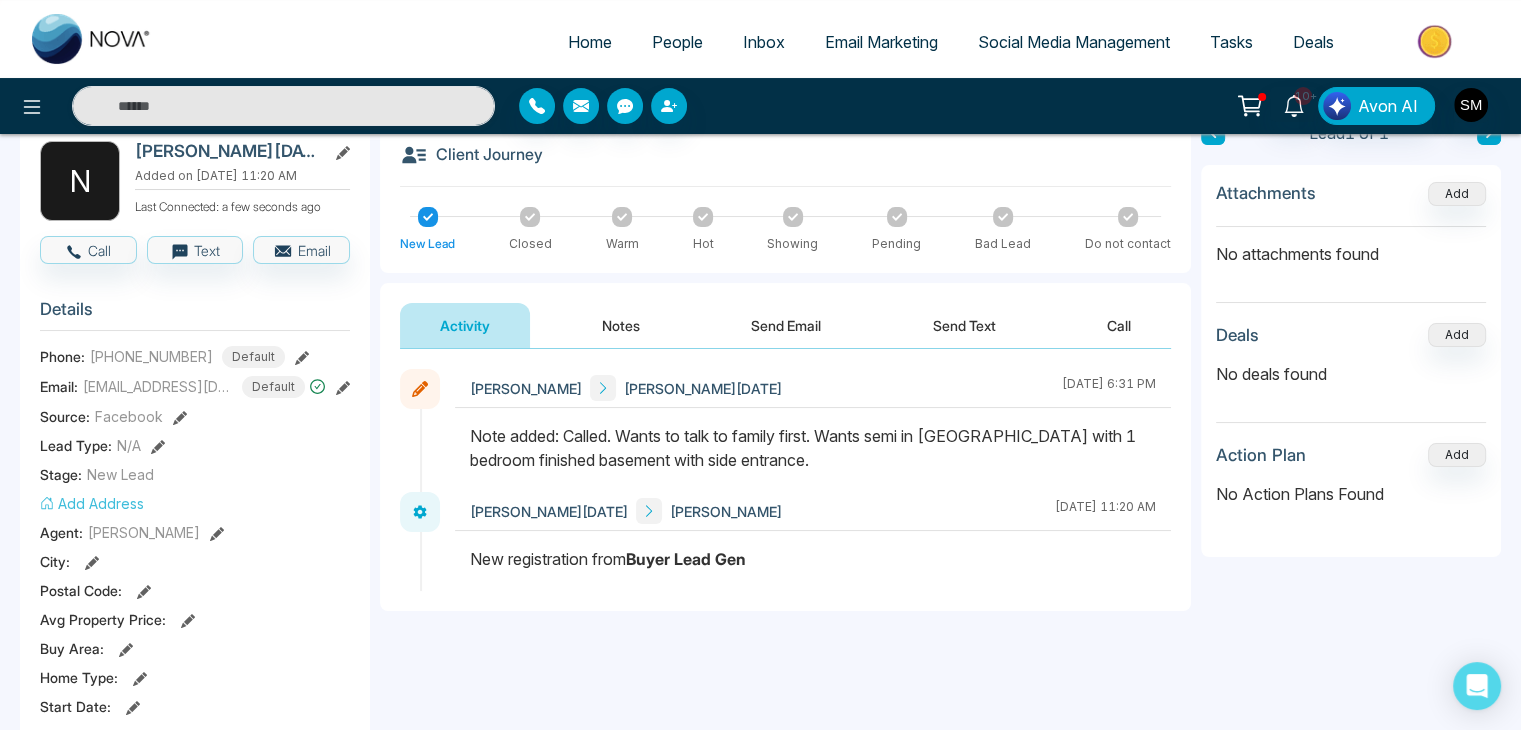 scroll, scrollTop: 104, scrollLeft: 0, axis: vertical 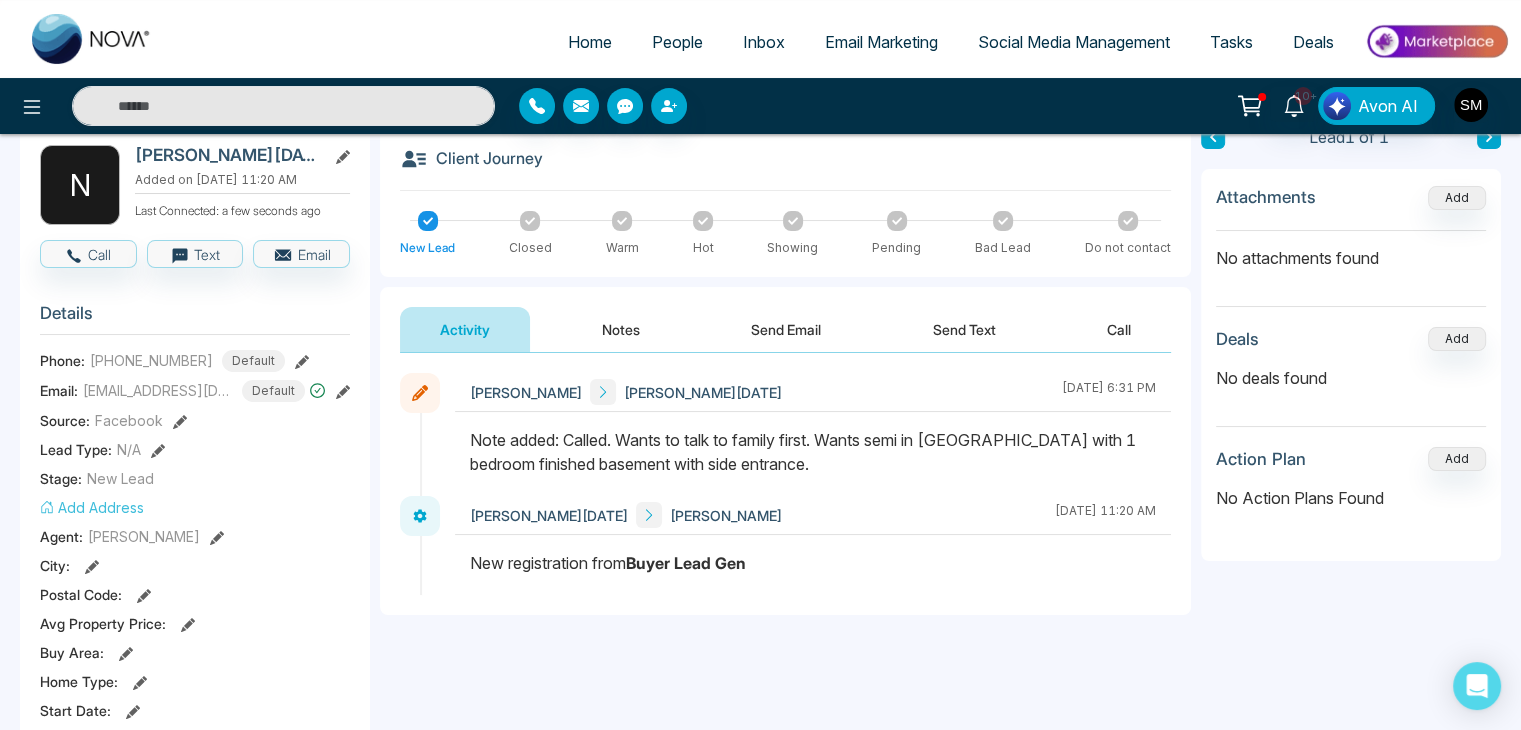 click on "Call" at bounding box center [1119, 329] 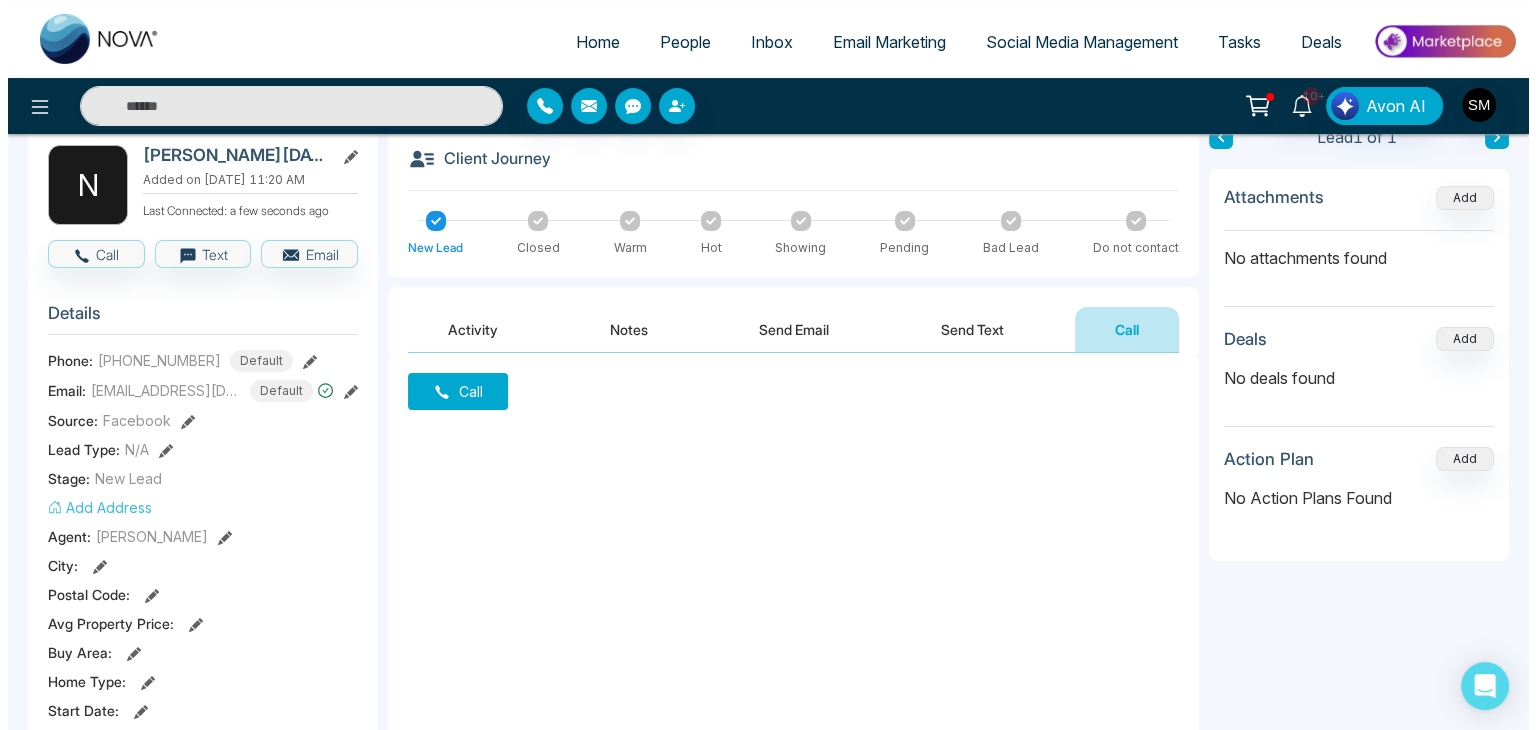 scroll, scrollTop: 0, scrollLeft: 0, axis: both 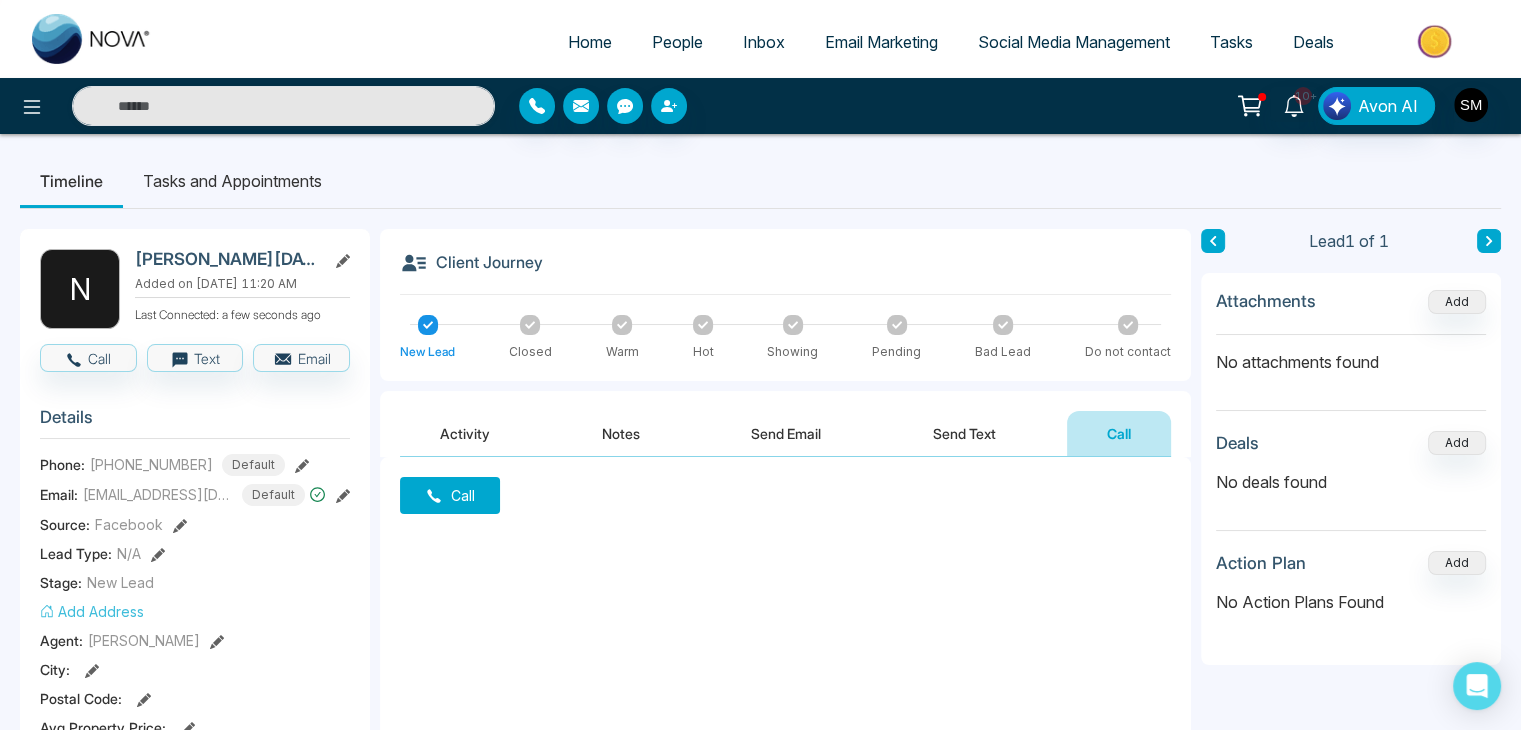 click on "Tasks and Appointments" at bounding box center (232, 181) 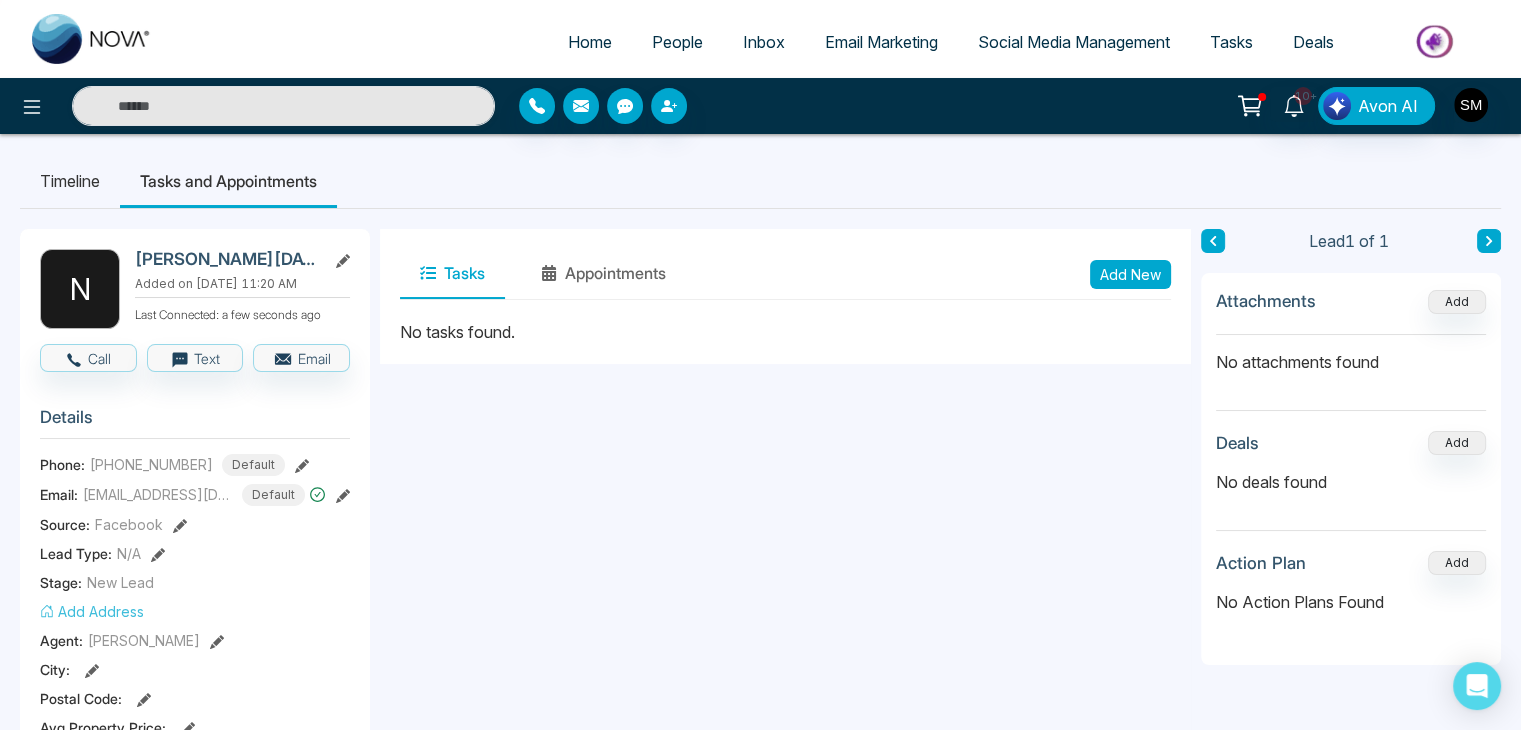 click on "Add New" at bounding box center (1130, 274) 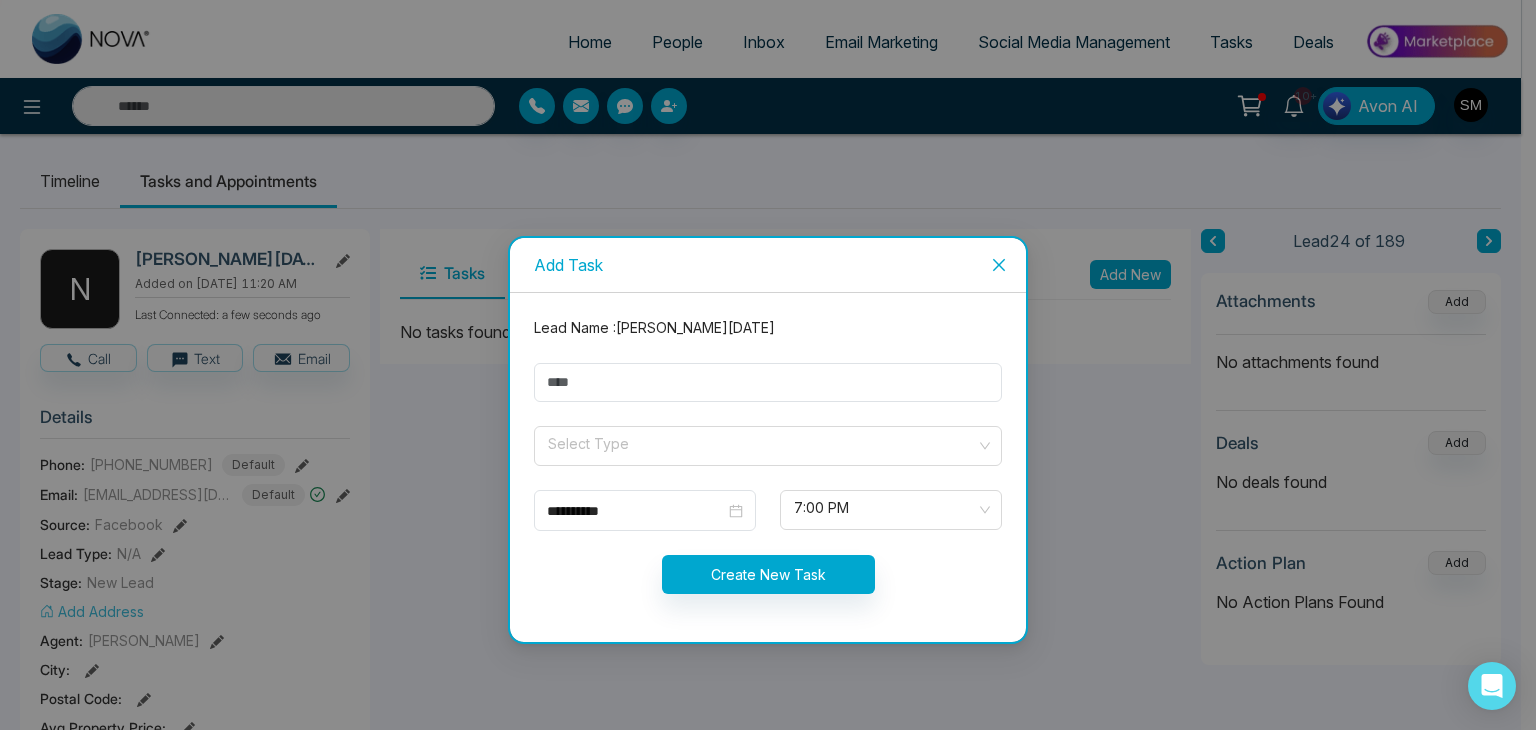 click on "**********" at bounding box center [768, 467] 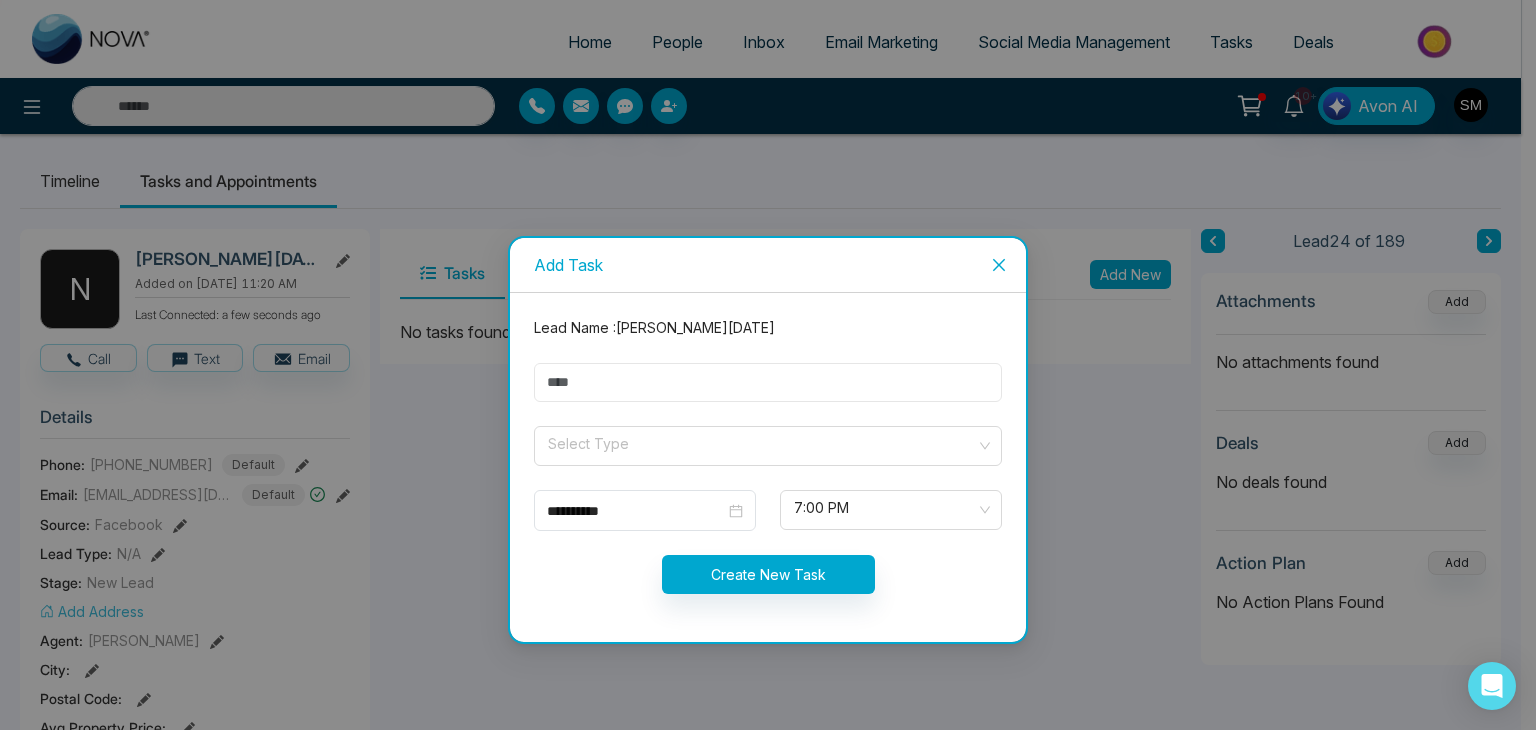 click at bounding box center [768, 382] 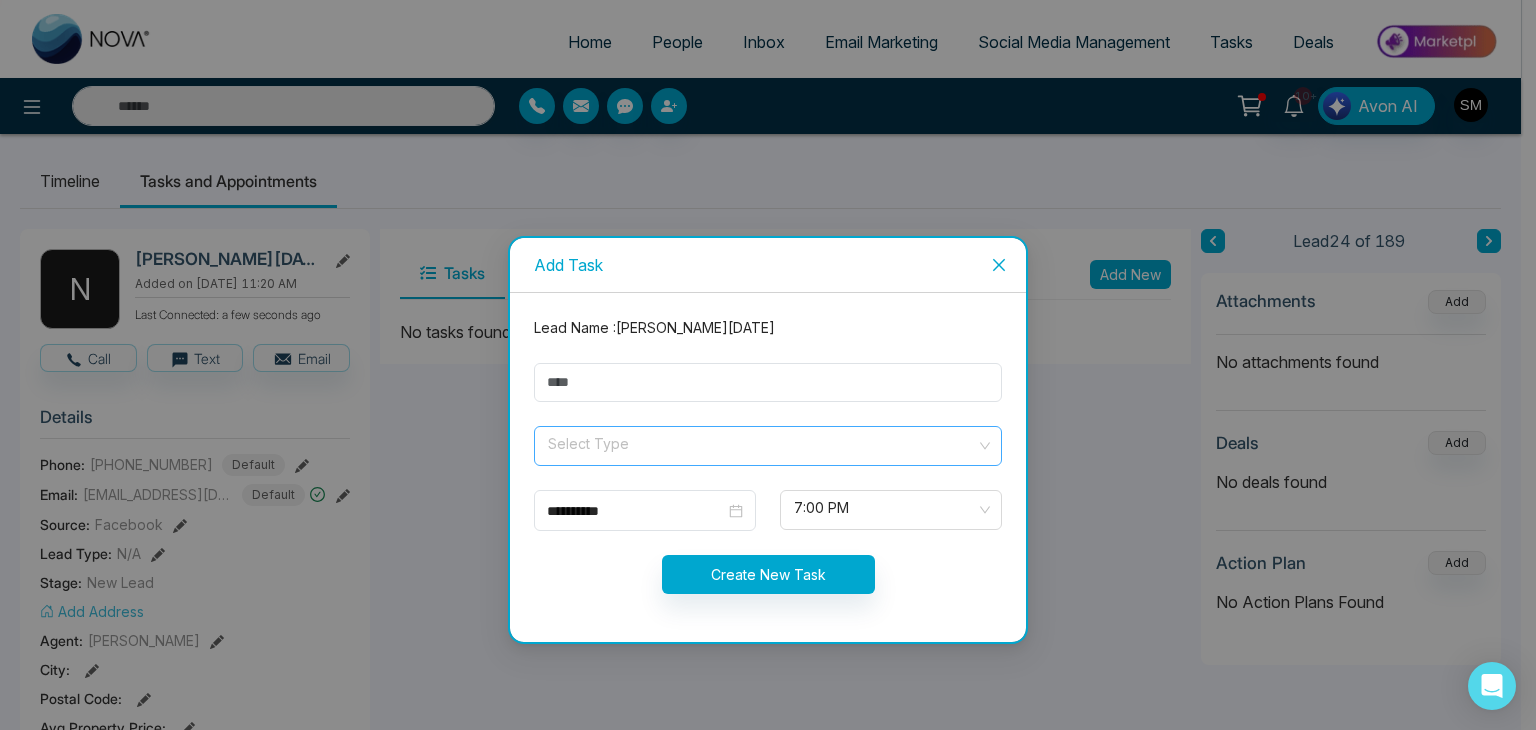 click at bounding box center (761, 442) 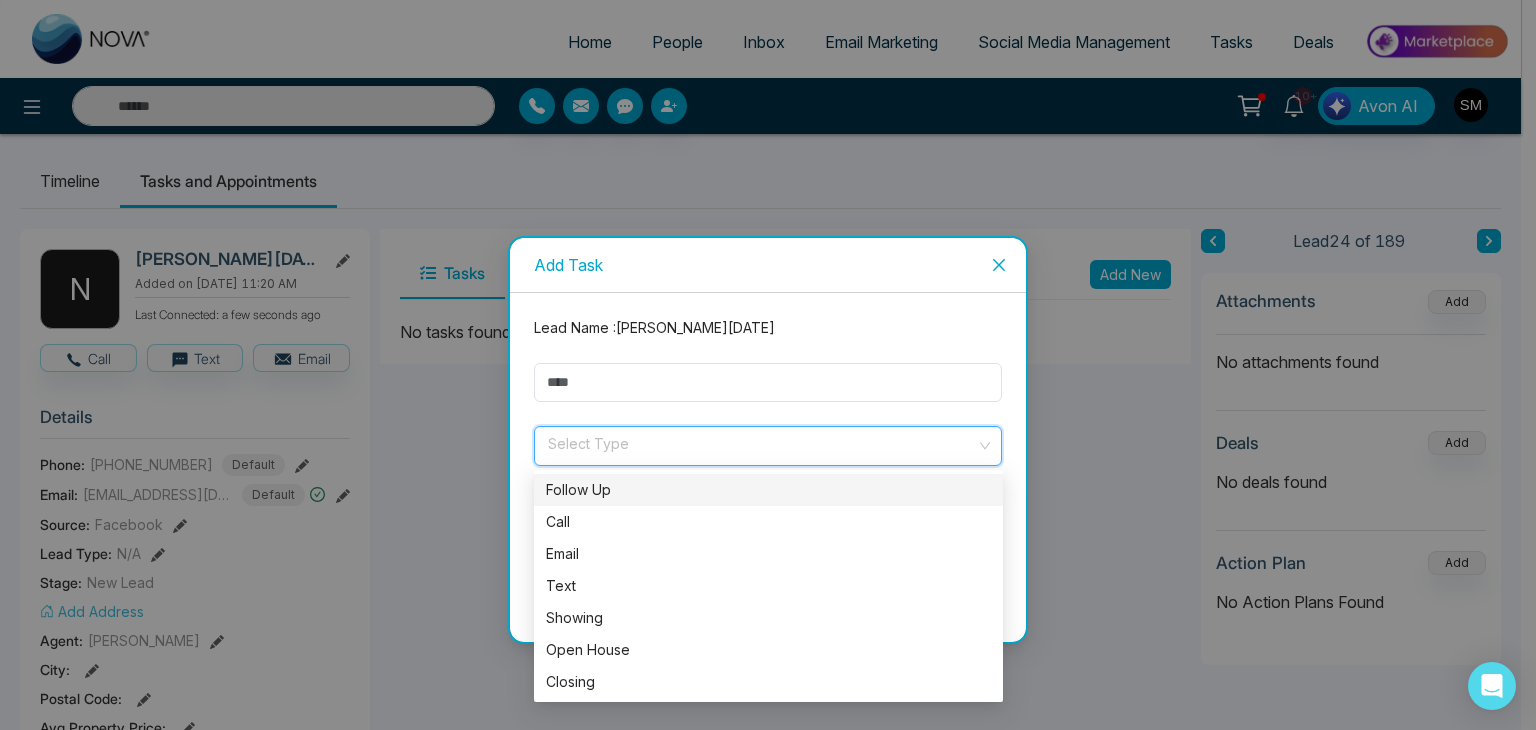 click on "Follow Up" at bounding box center (768, 490) 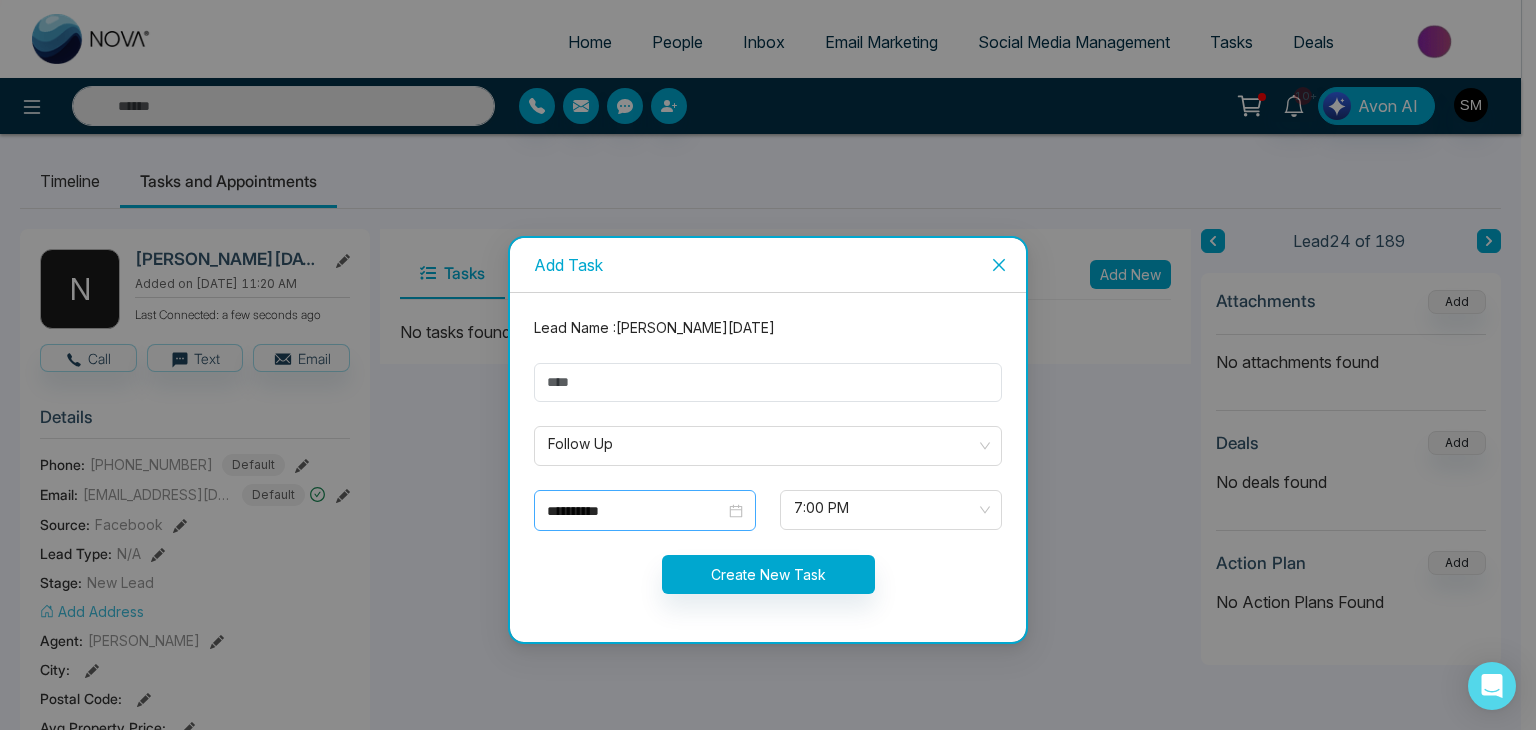 click on "**********" at bounding box center (645, 511) 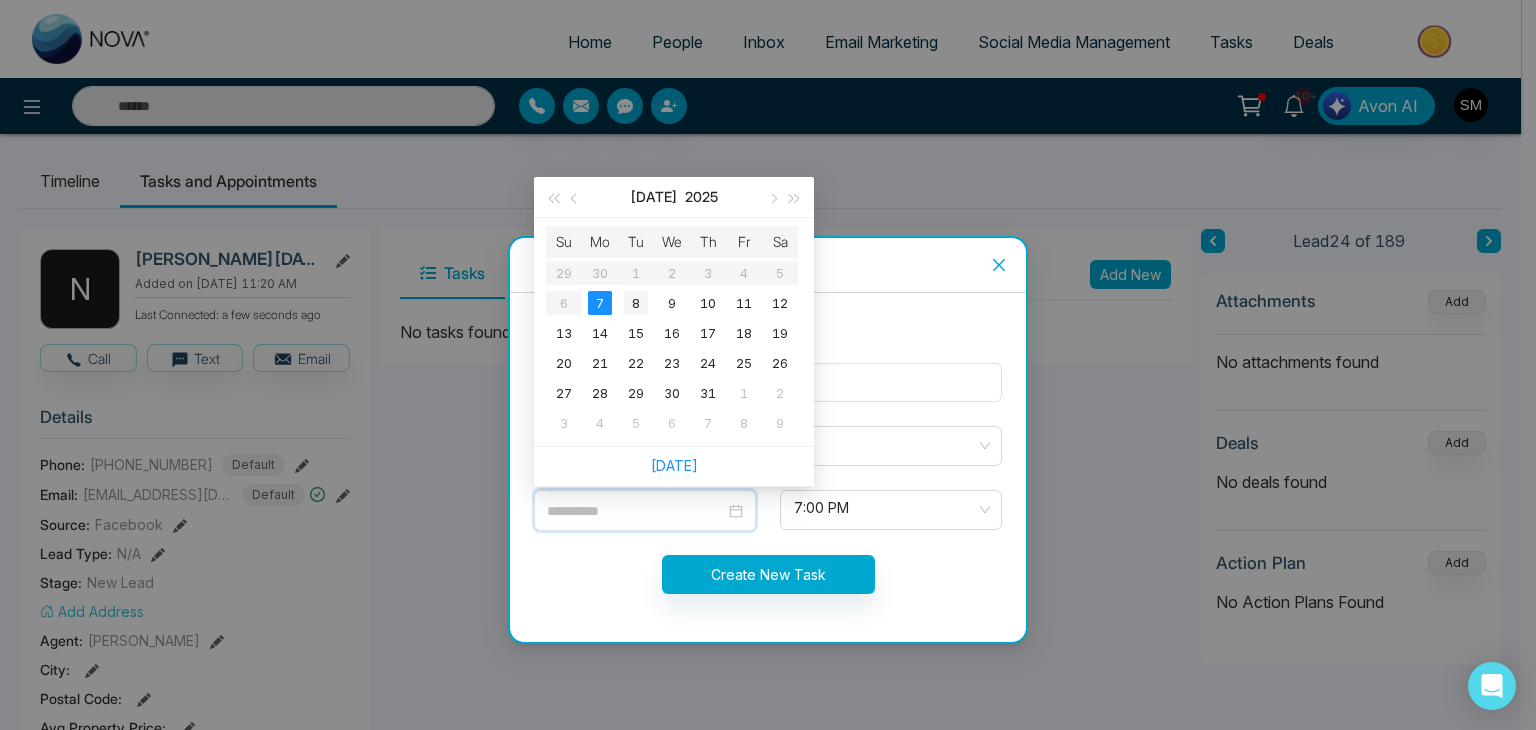 type on "**********" 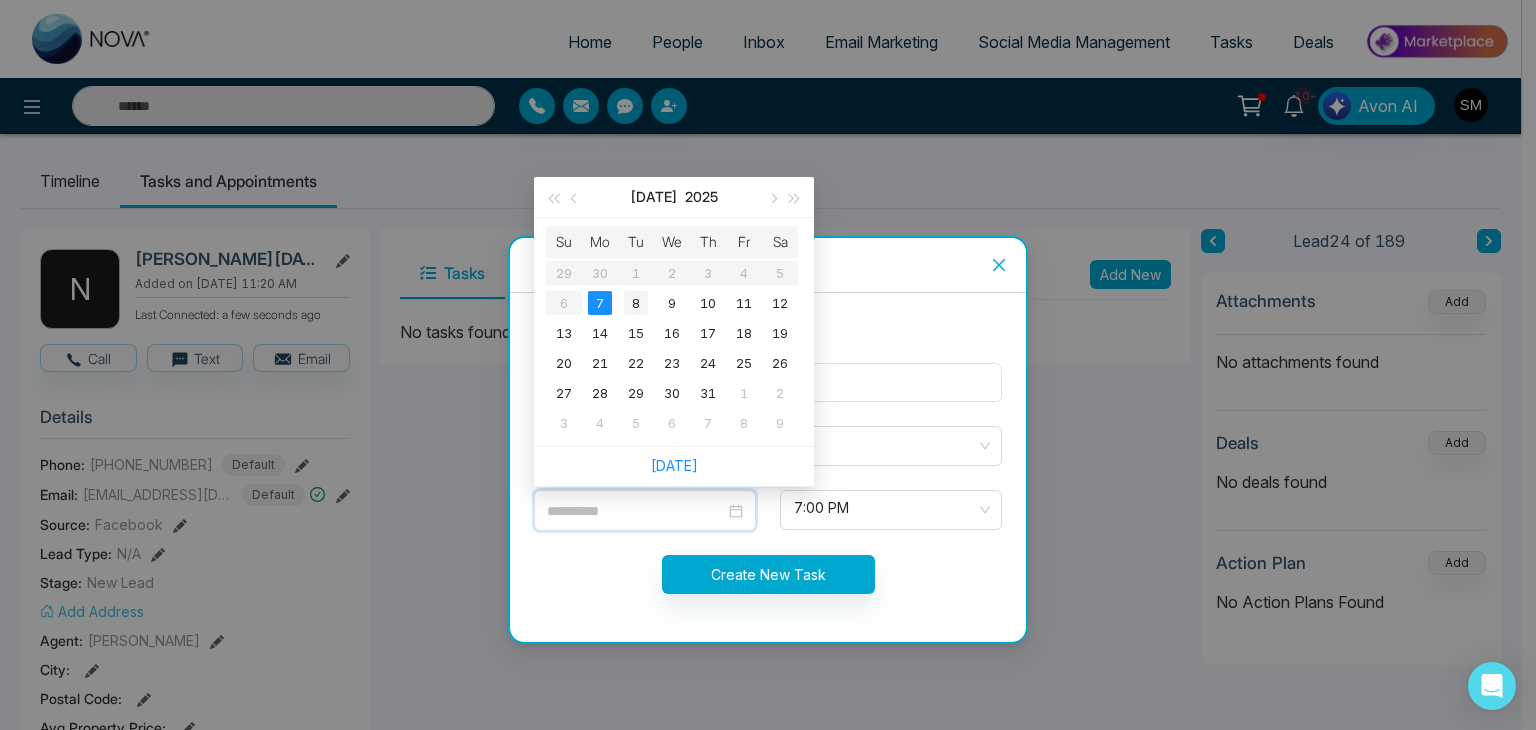 click on "8" at bounding box center (636, 303) 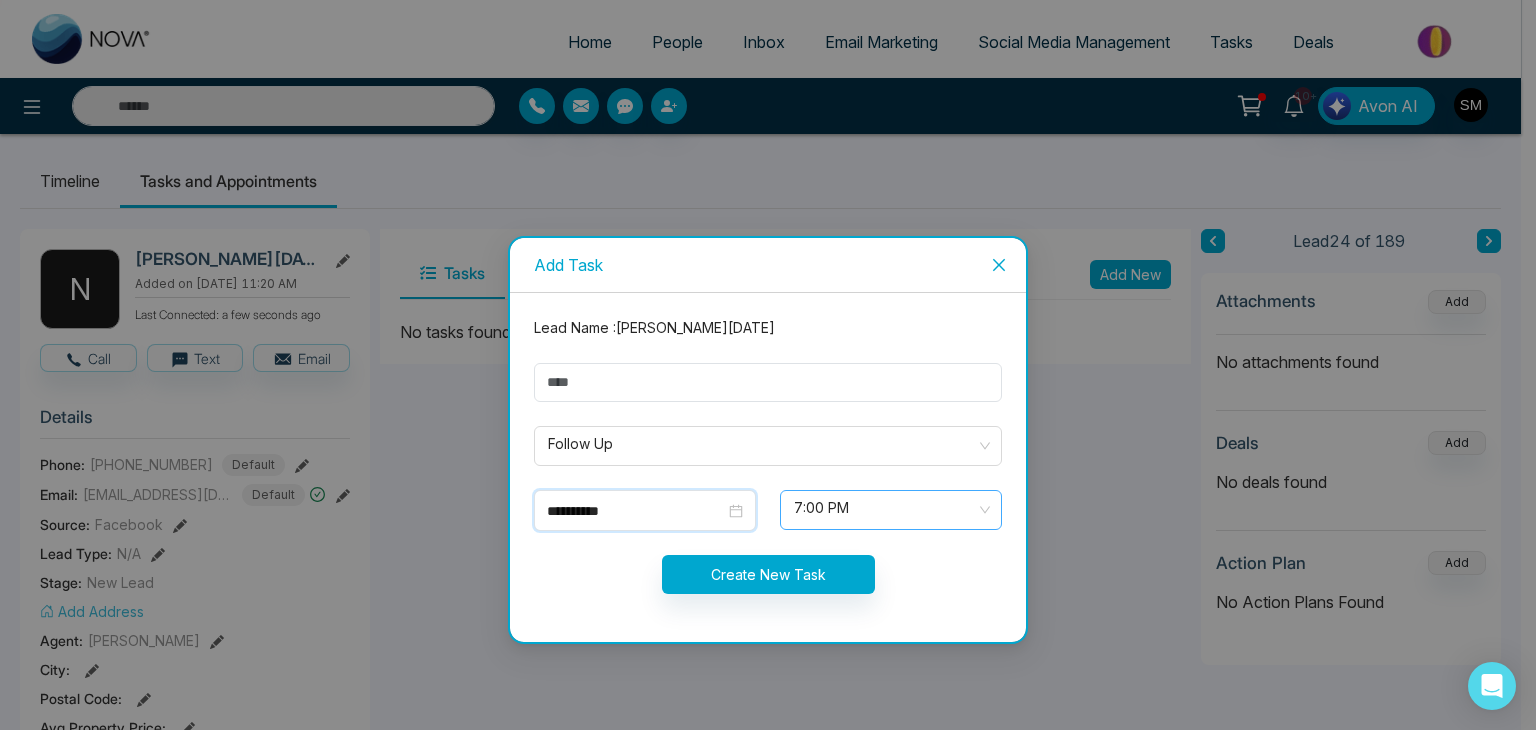 click on "7:00 PM" at bounding box center (891, 510) 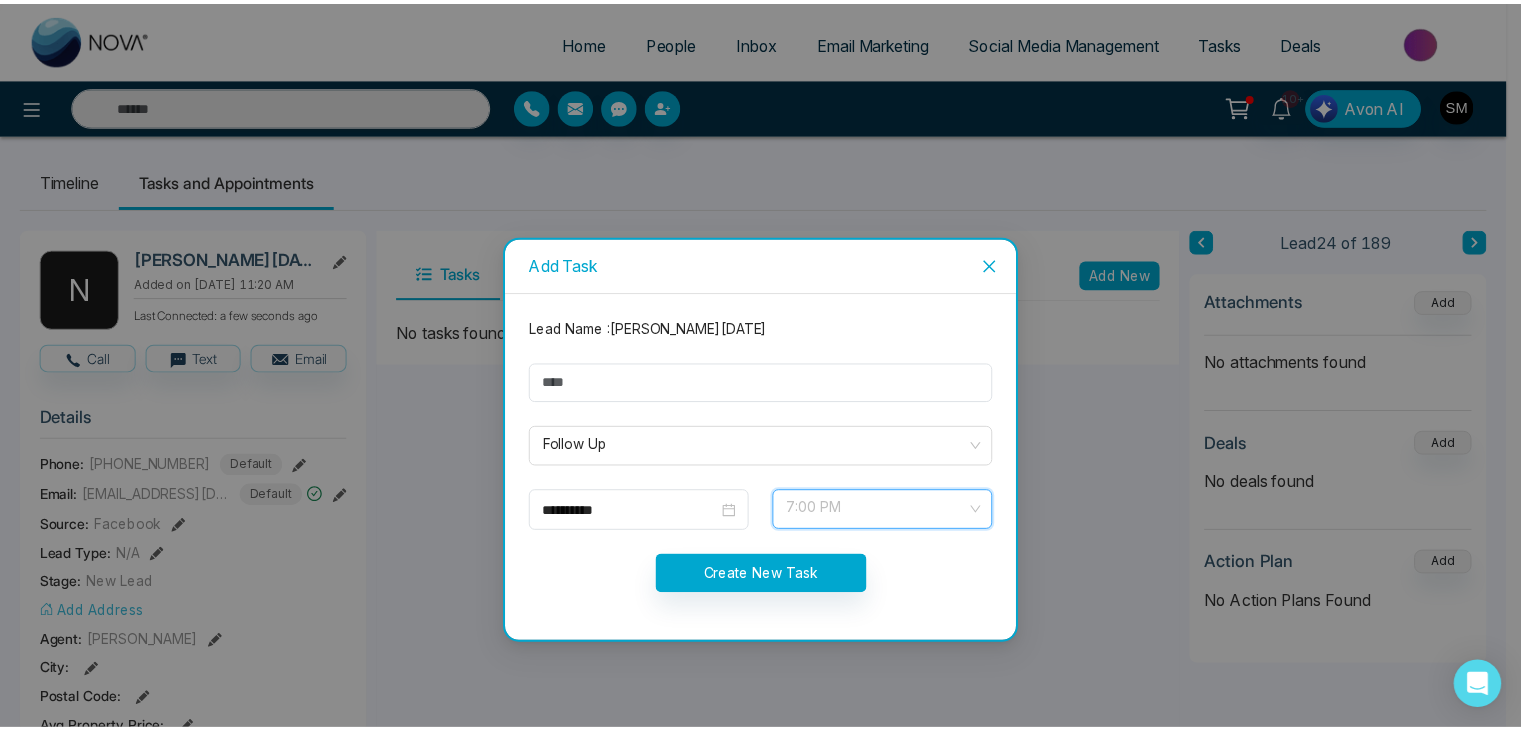 scroll, scrollTop: 992, scrollLeft: 0, axis: vertical 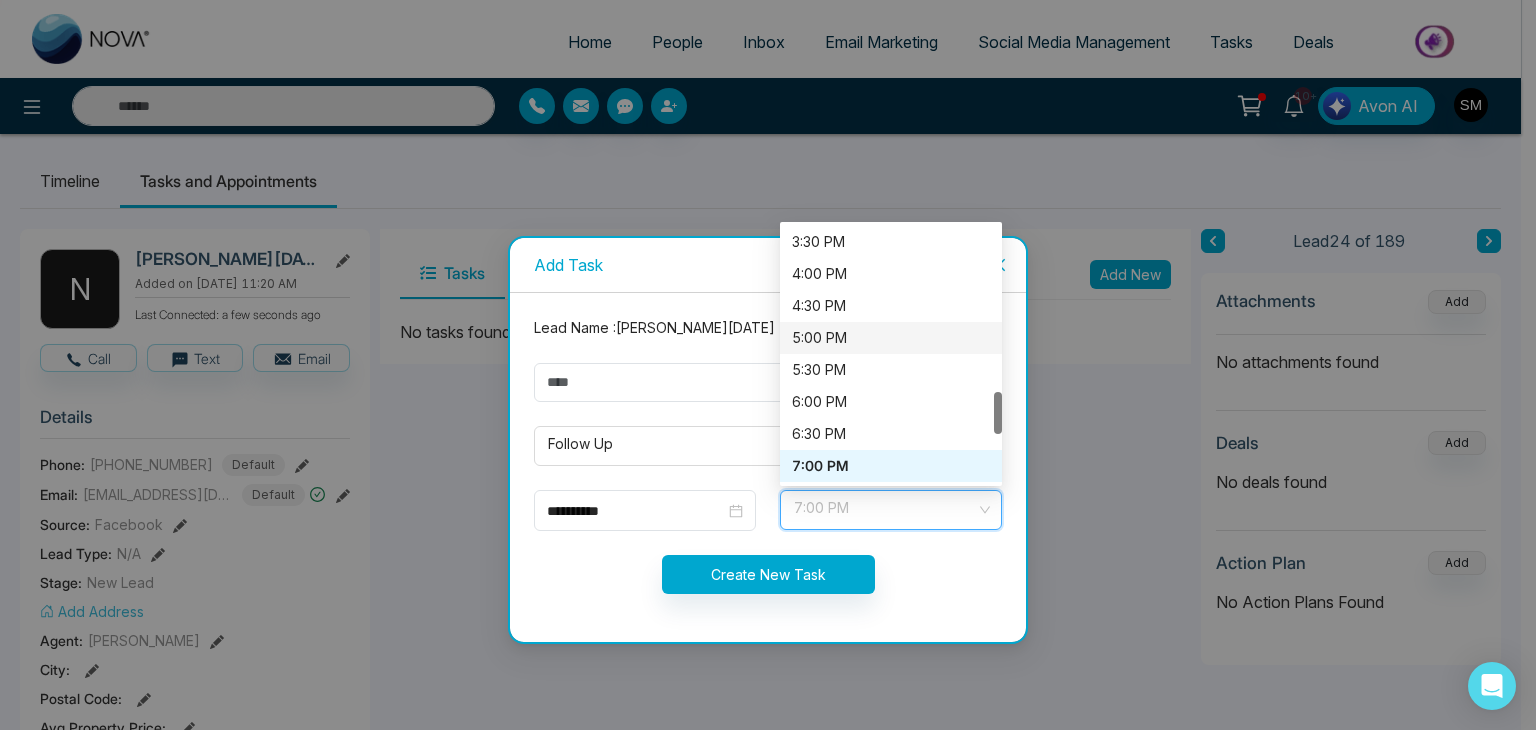 click on "5:00 PM" at bounding box center (891, 338) 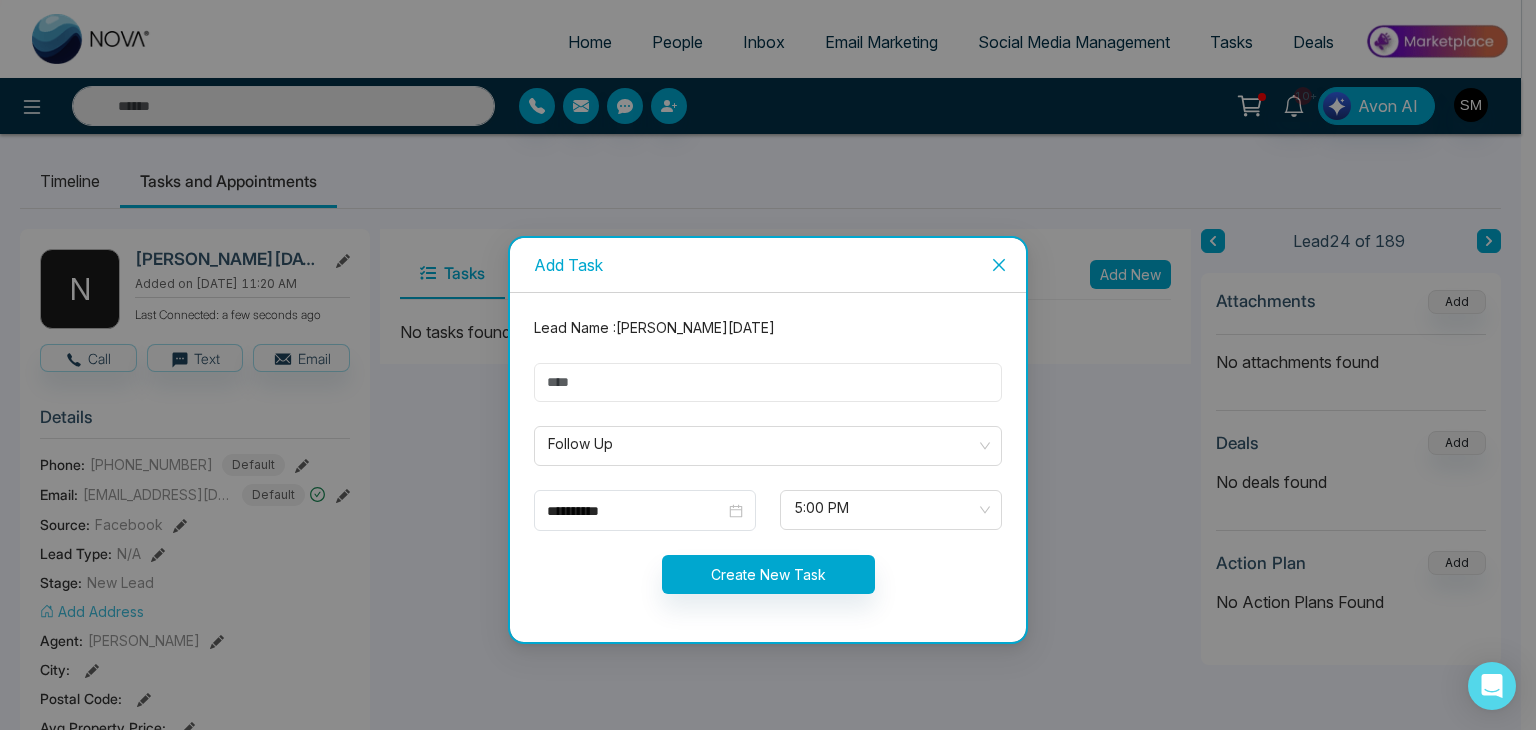 click at bounding box center [768, 382] 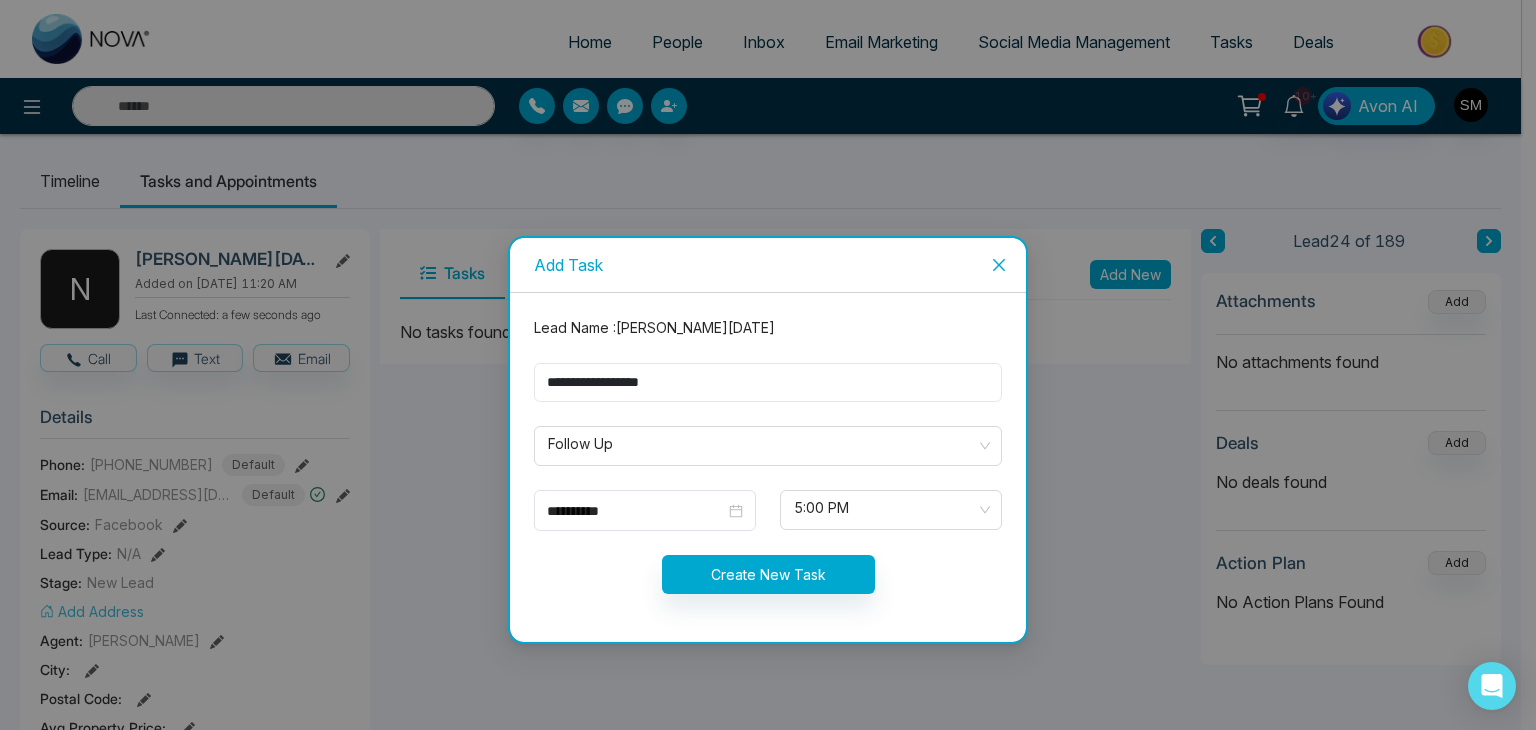 type on "**********" 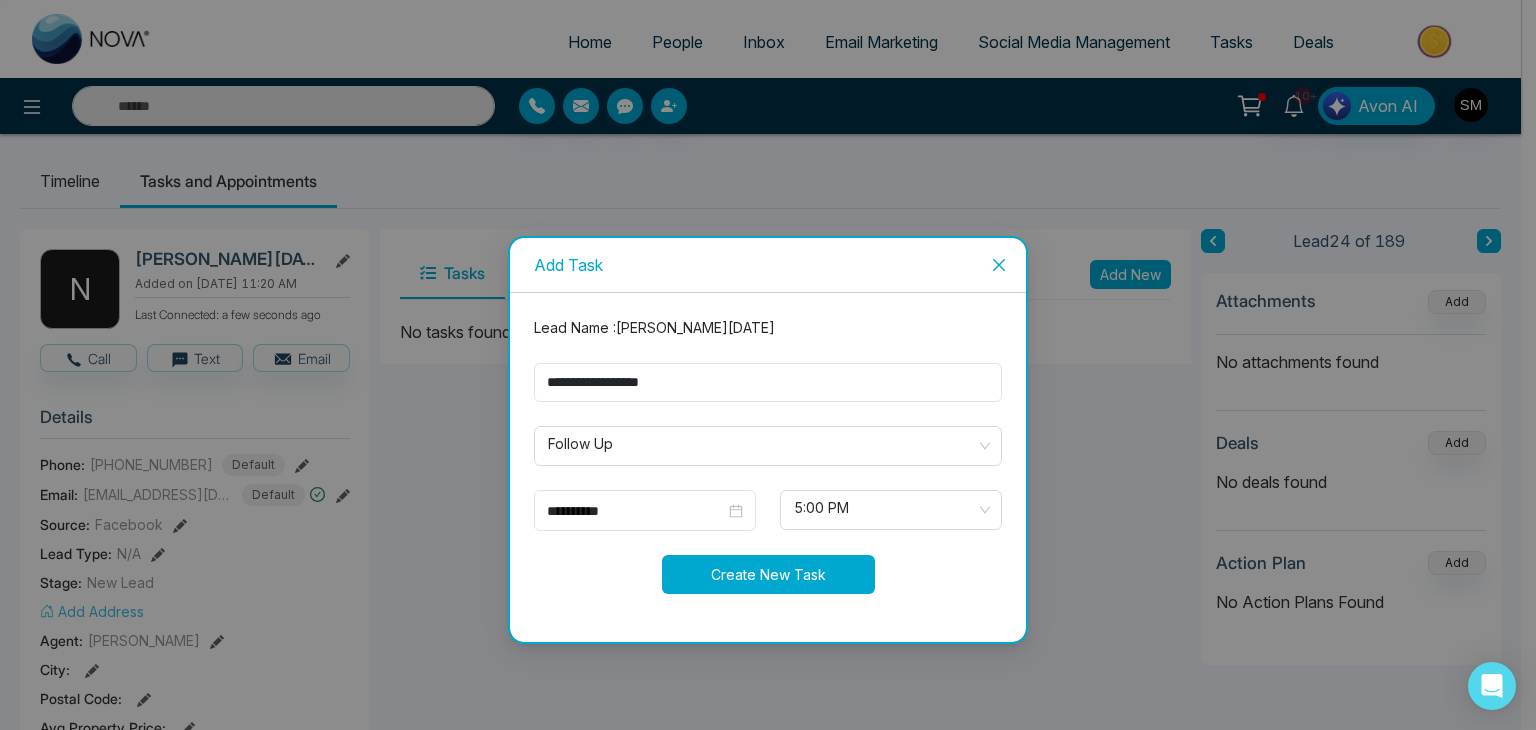 click on "Create New Task" at bounding box center (768, 574) 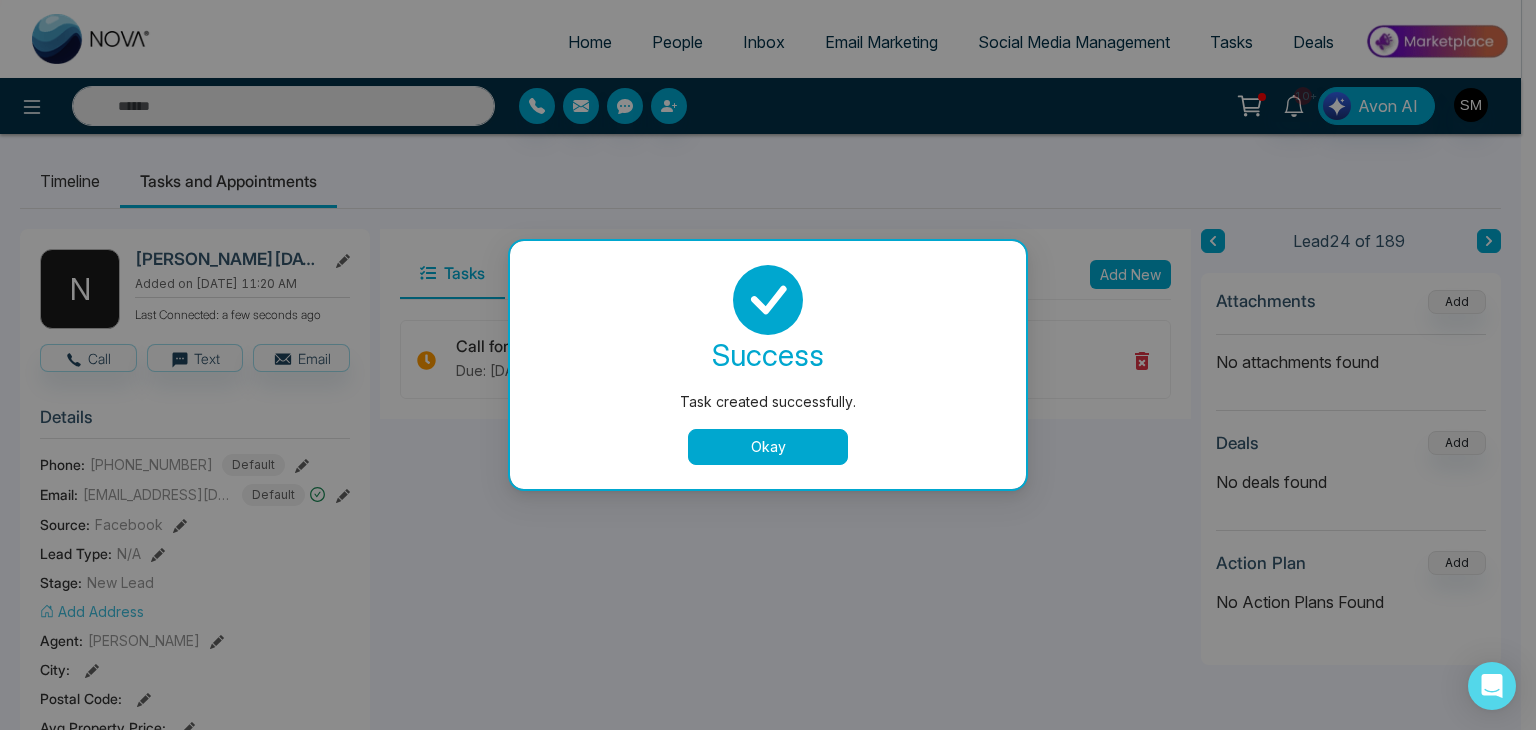 click on "Okay" at bounding box center [768, 447] 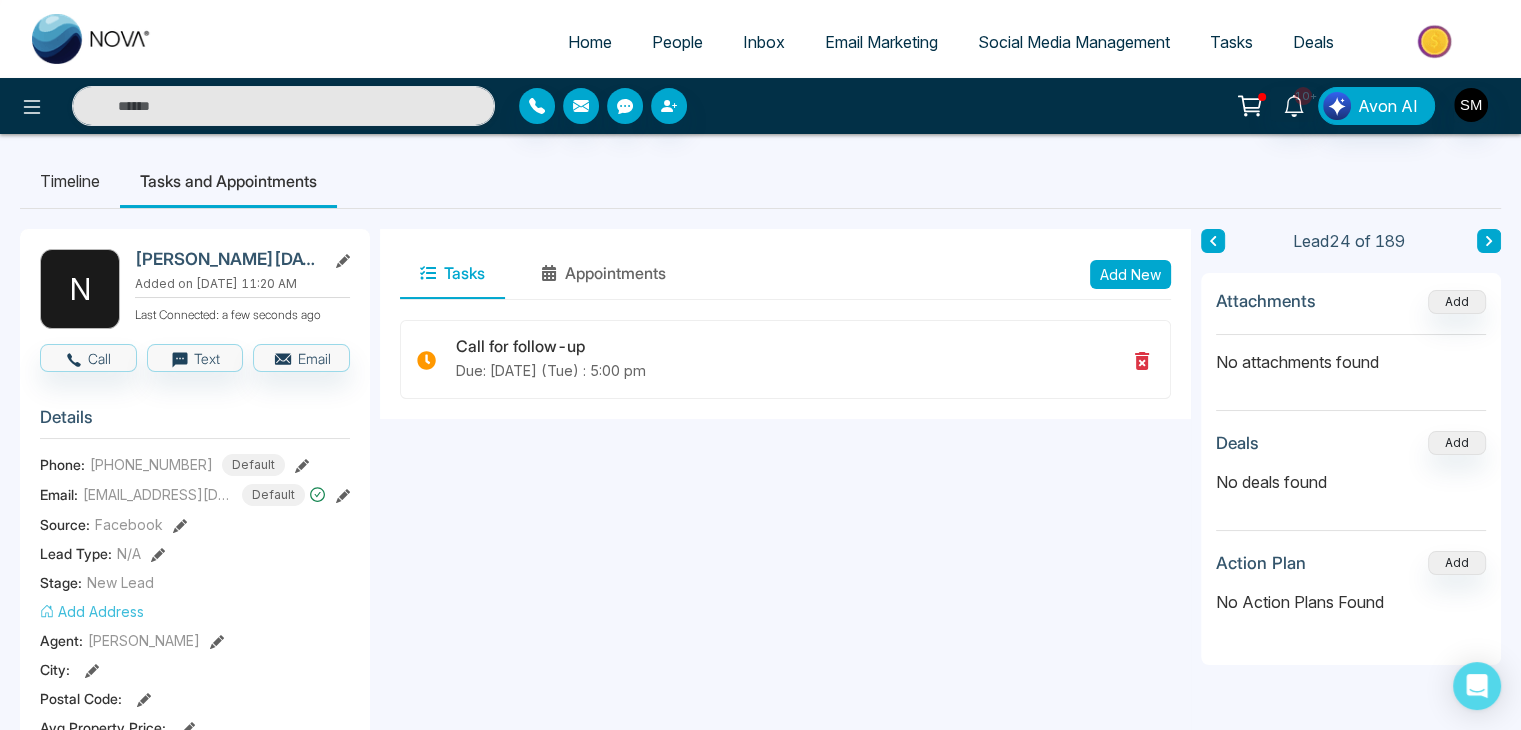 click on "People" at bounding box center (677, 42) 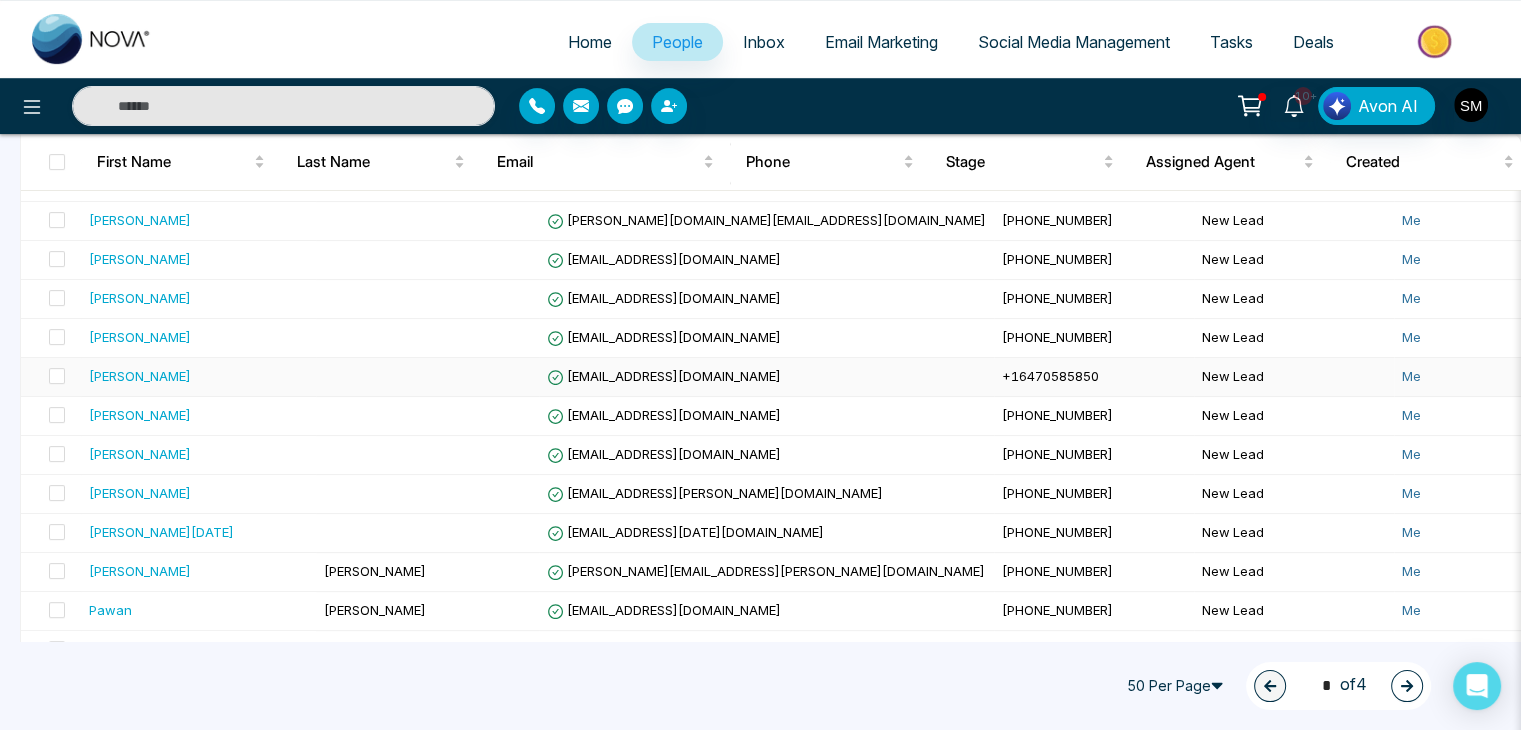 scroll, scrollTop: 784, scrollLeft: 0, axis: vertical 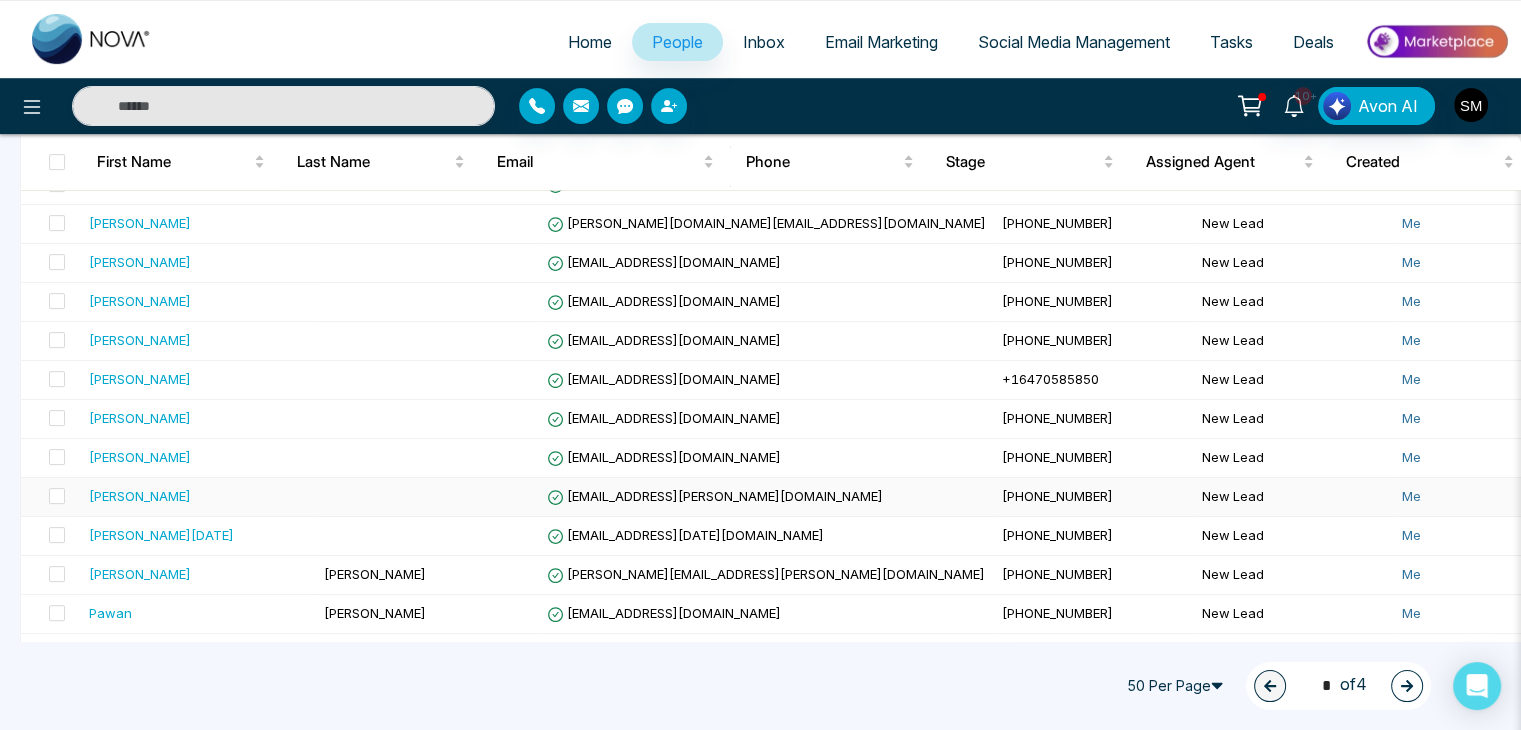 click on "SMARJARA@ROGERS.COM" at bounding box center [715, 496] 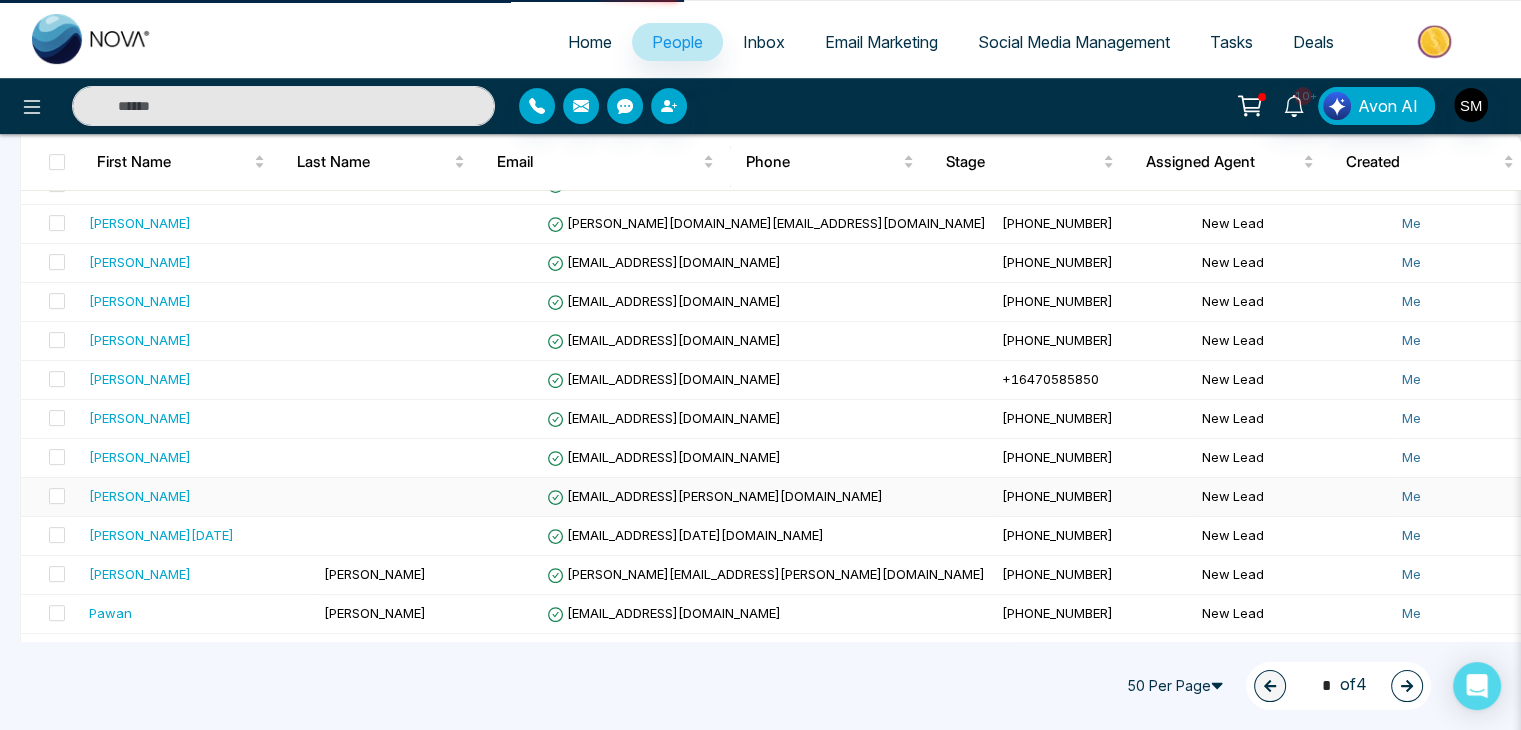 scroll, scrollTop: 0, scrollLeft: 0, axis: both 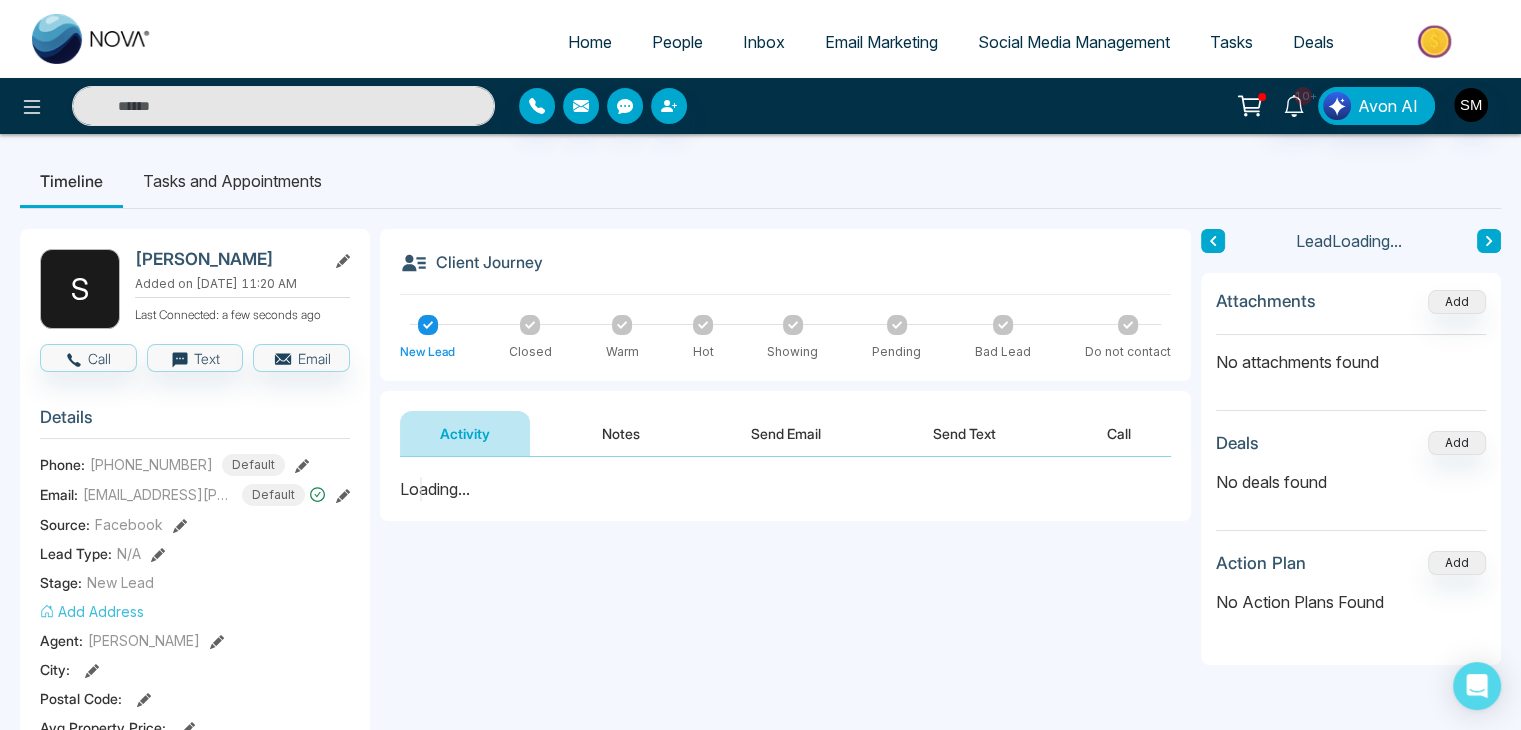 click on "Notes" at bounding box center (621, 433) 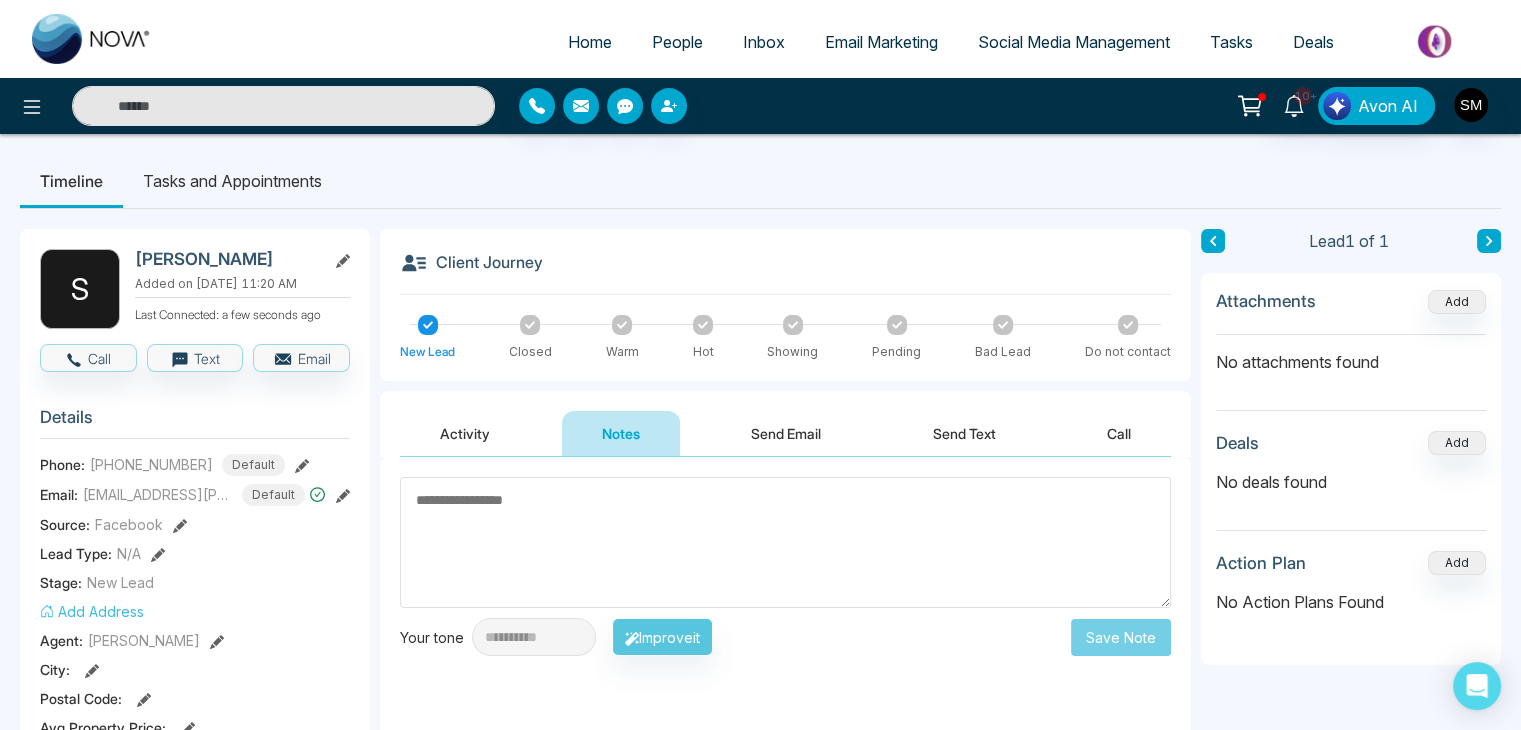 click at bounding box center (785, 542) 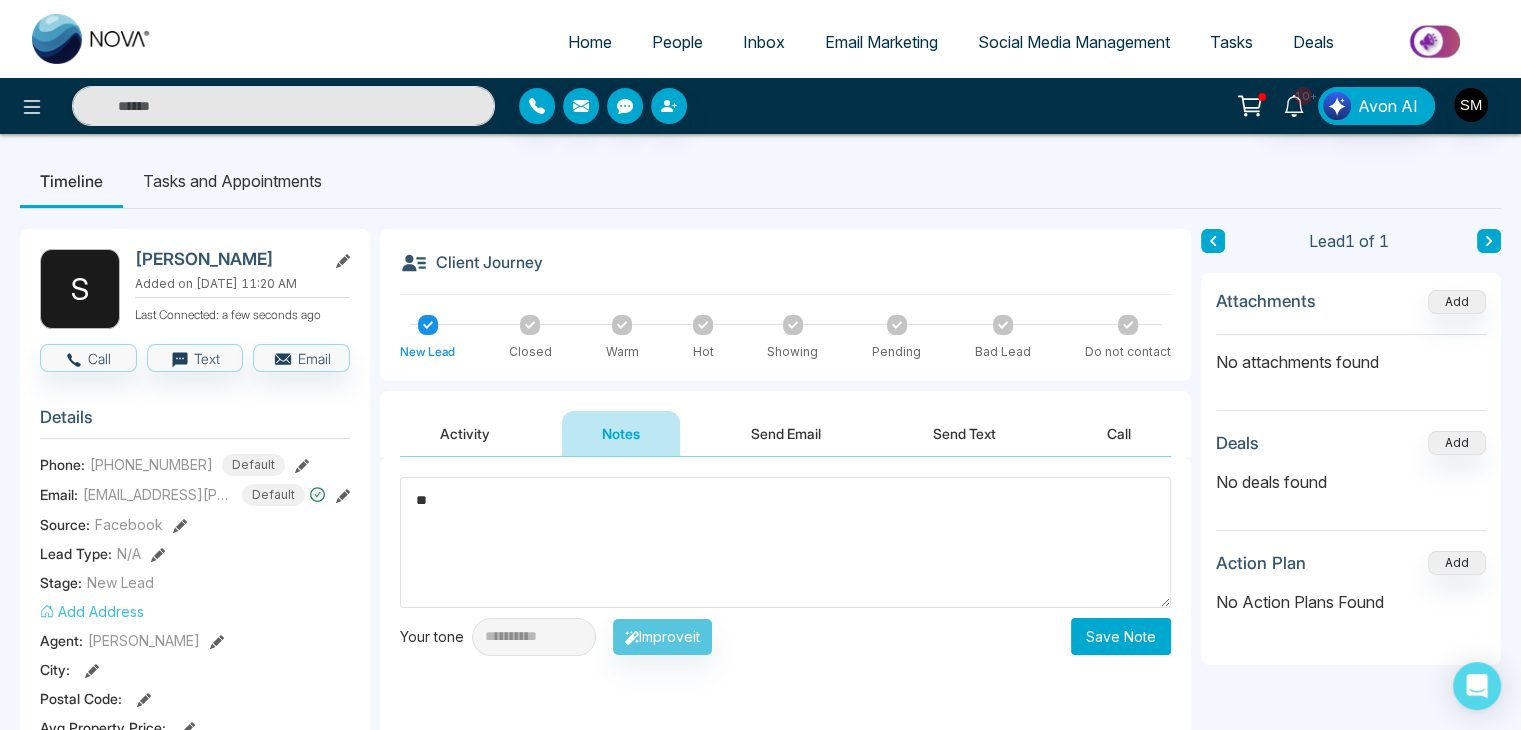 type on "*" 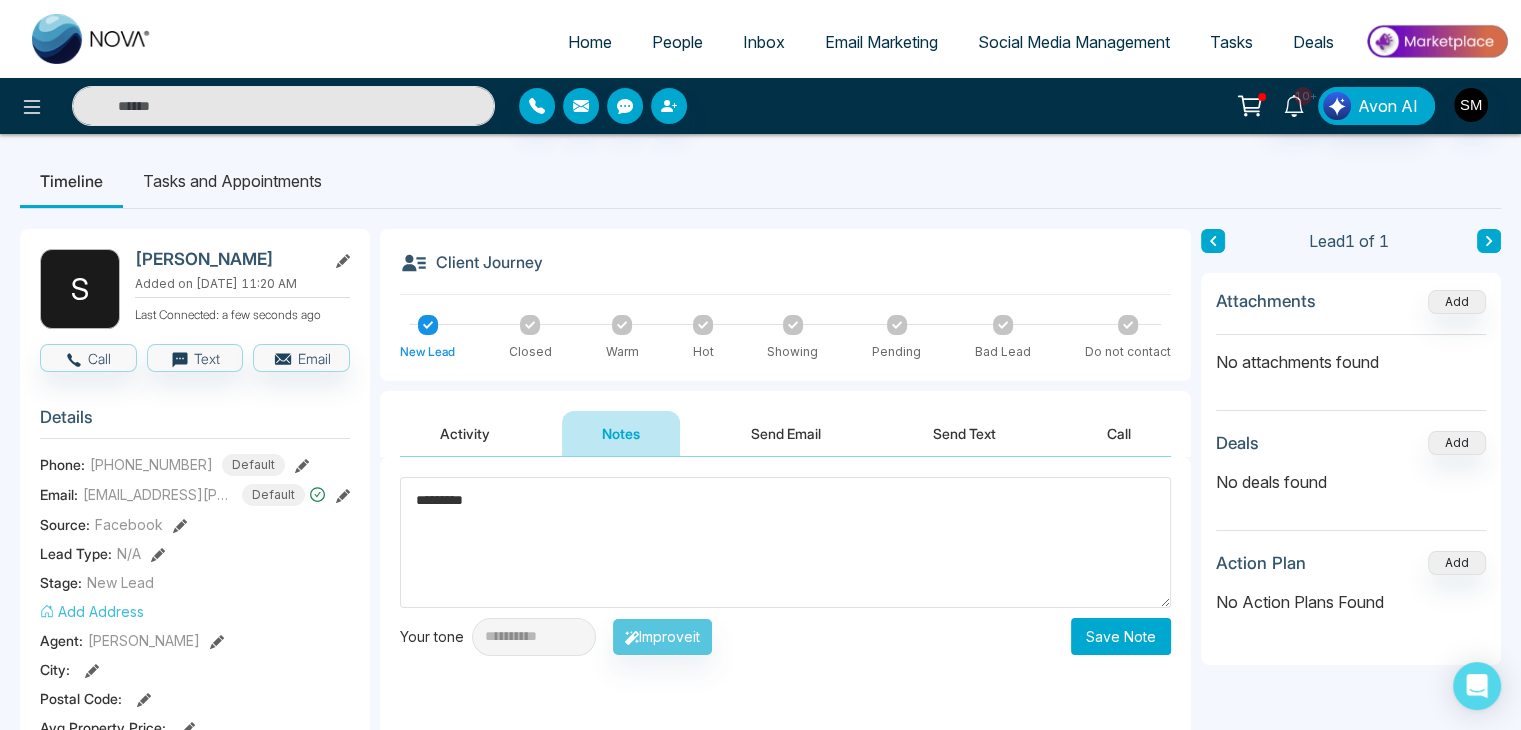 type on "*********" 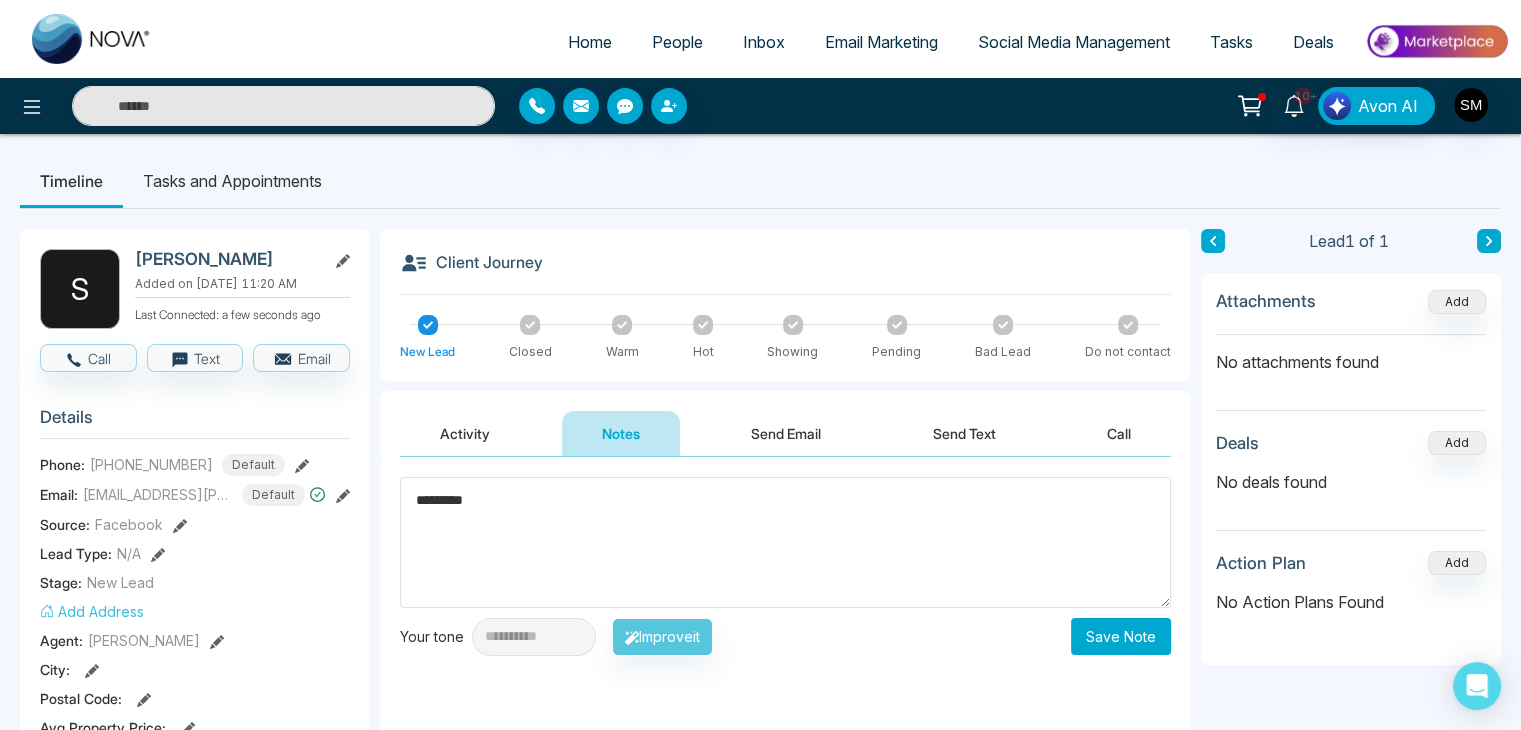 click on "Save Note" at bounding box center [1121, 636] 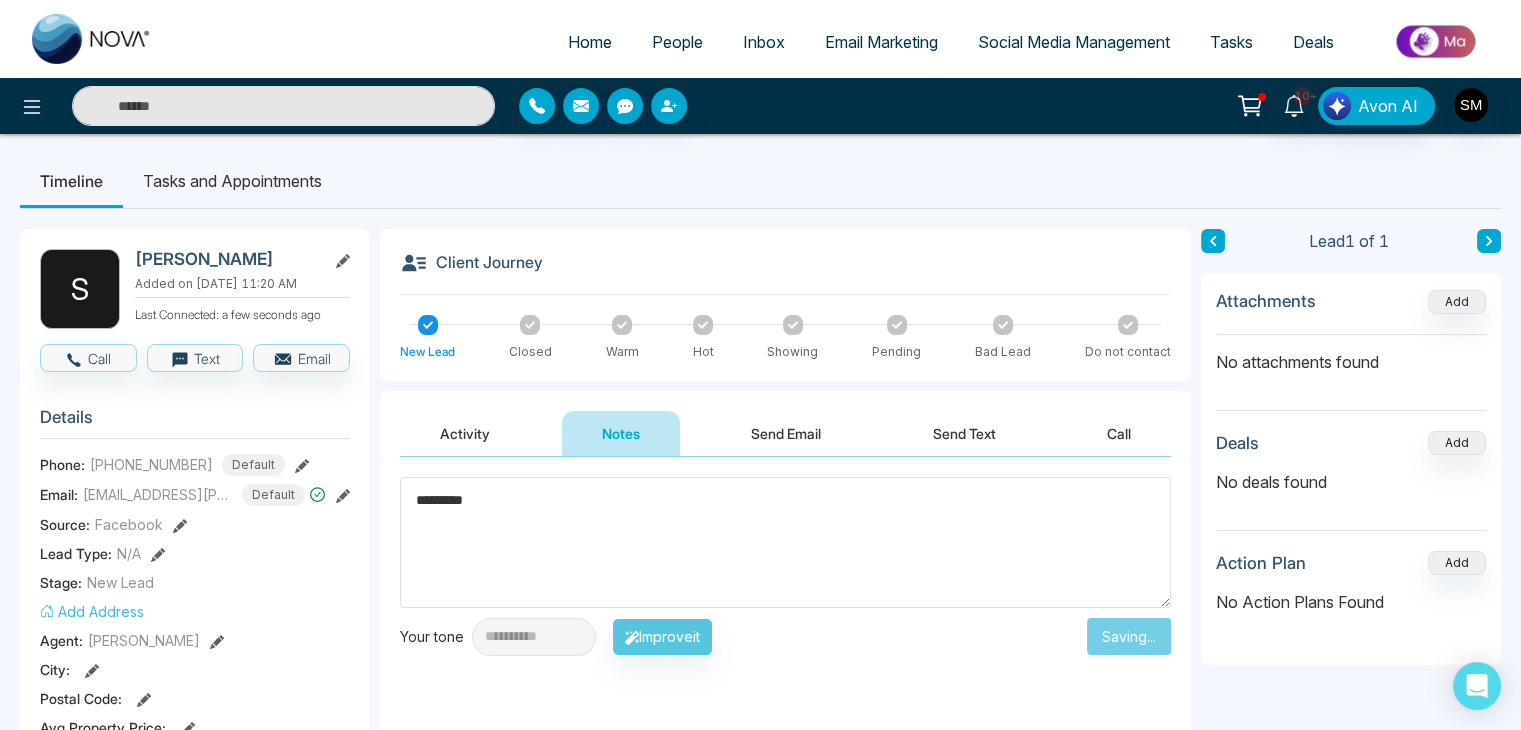 type 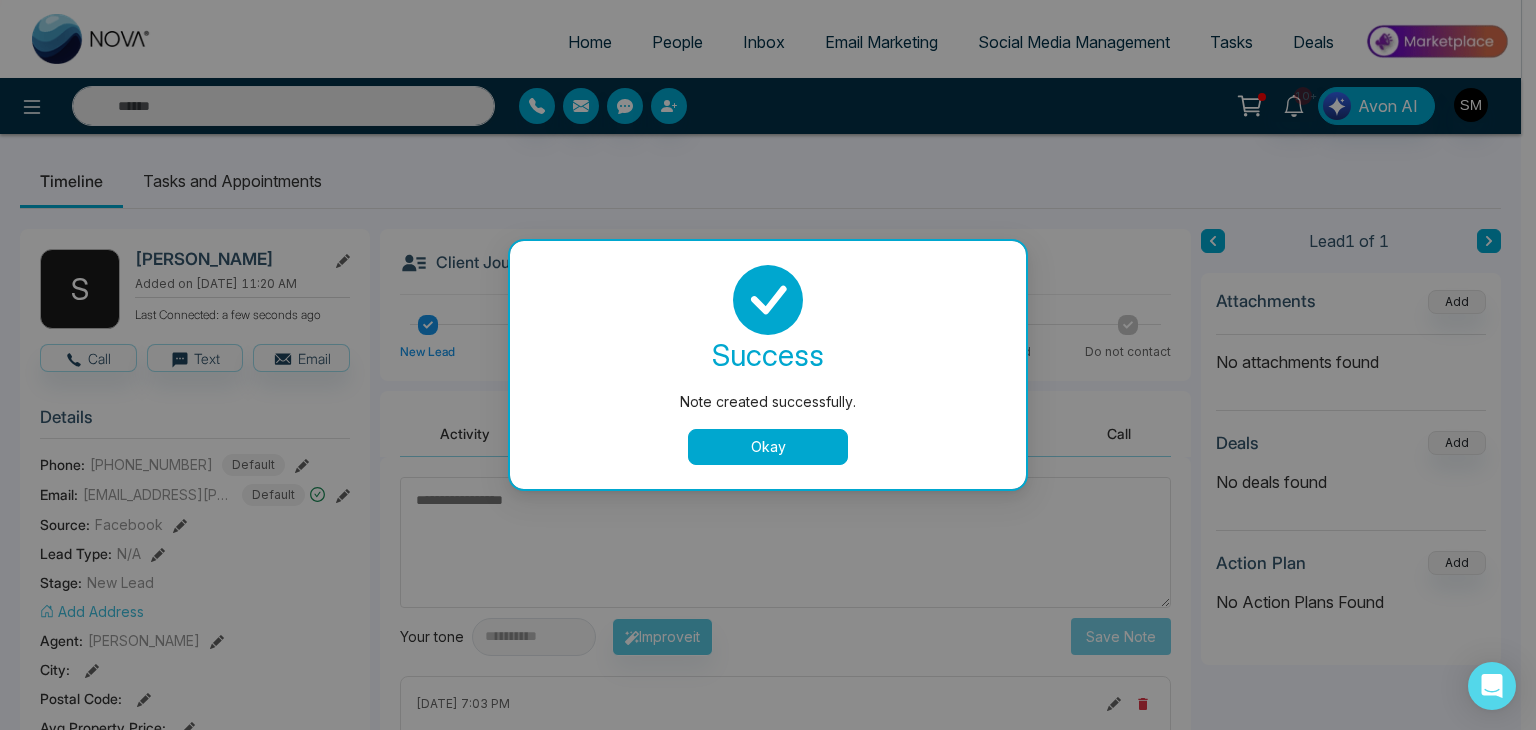click on "Okay" at bounding box center [768, 447] 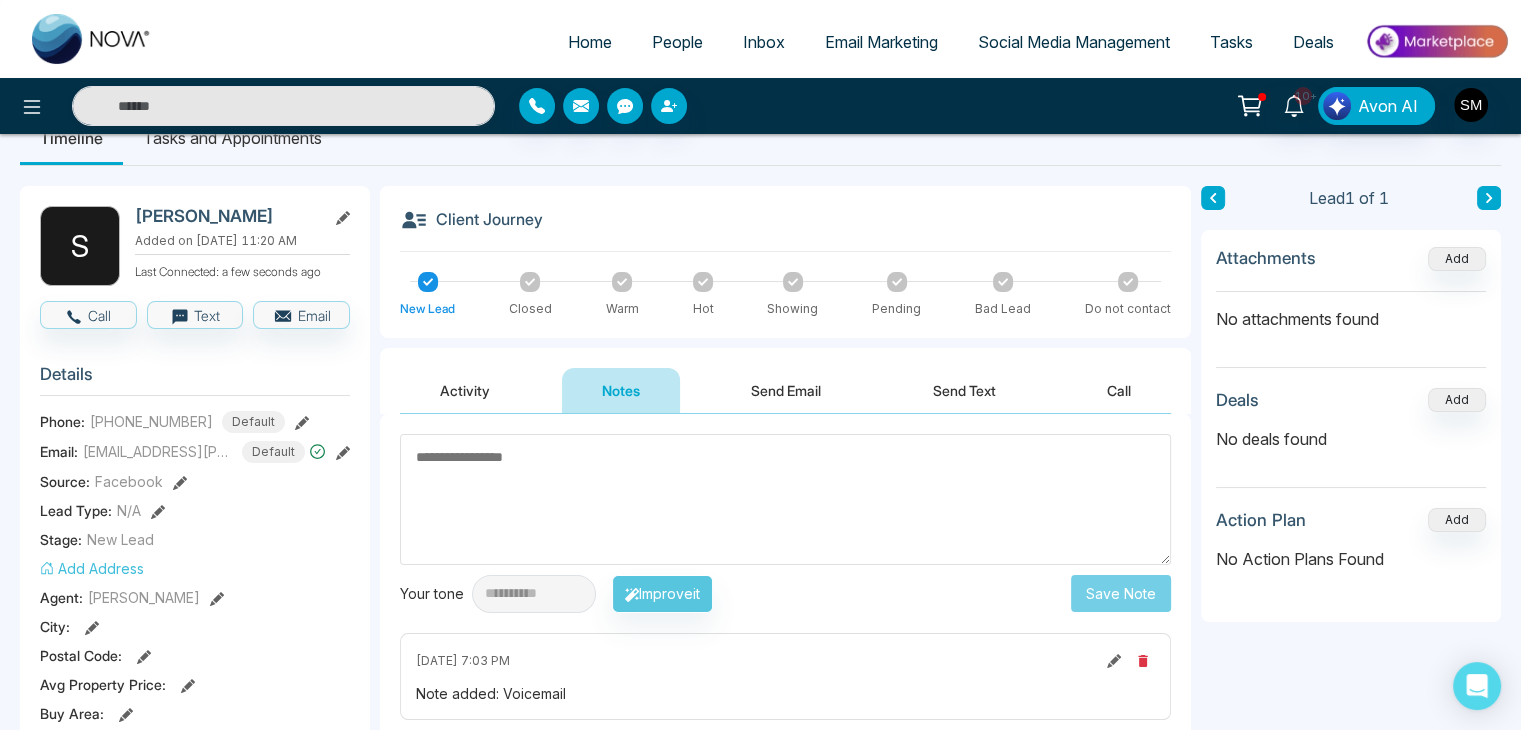 scroll, scrollTop: 0, scrollLeft: 0, axis: both 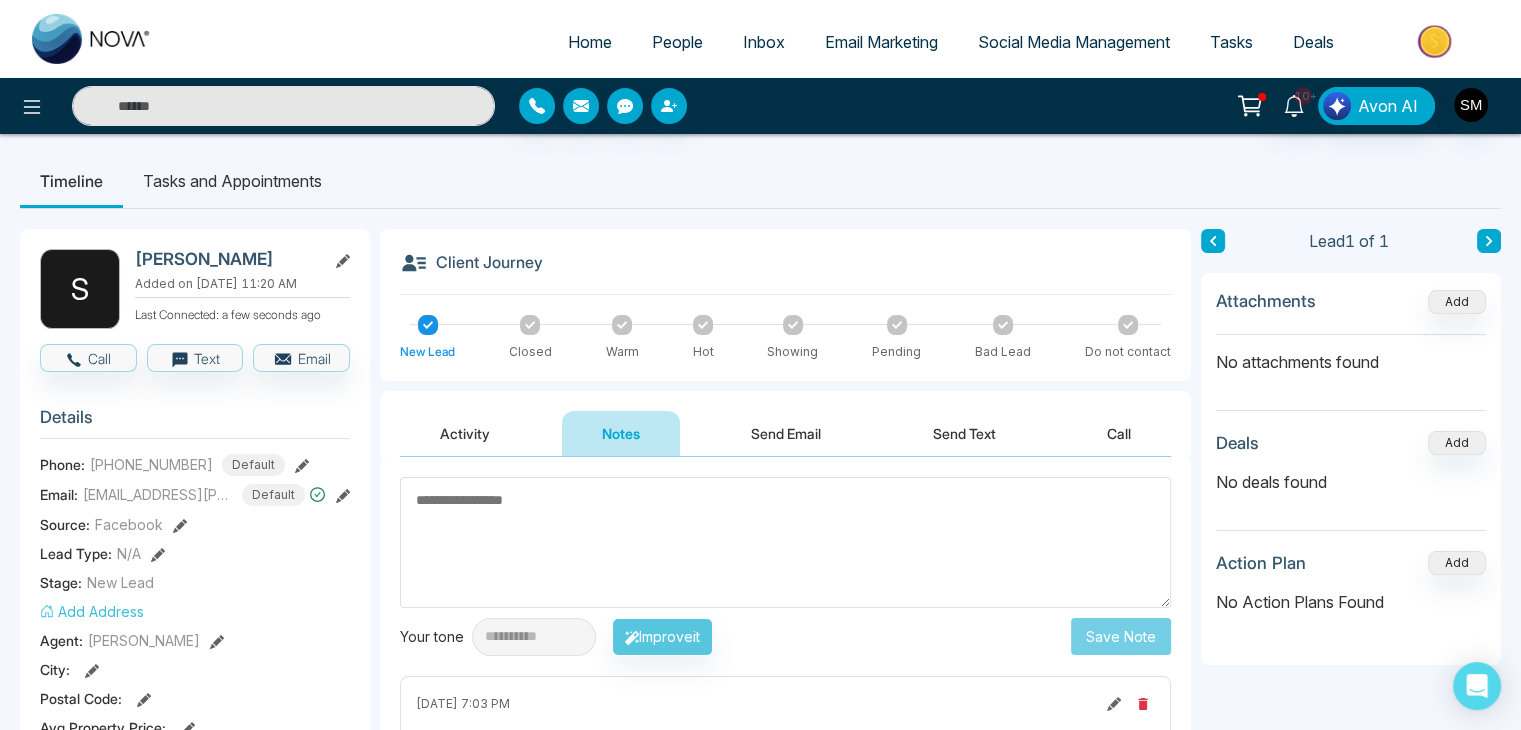 click on "People" at bounding box center (677, 42) 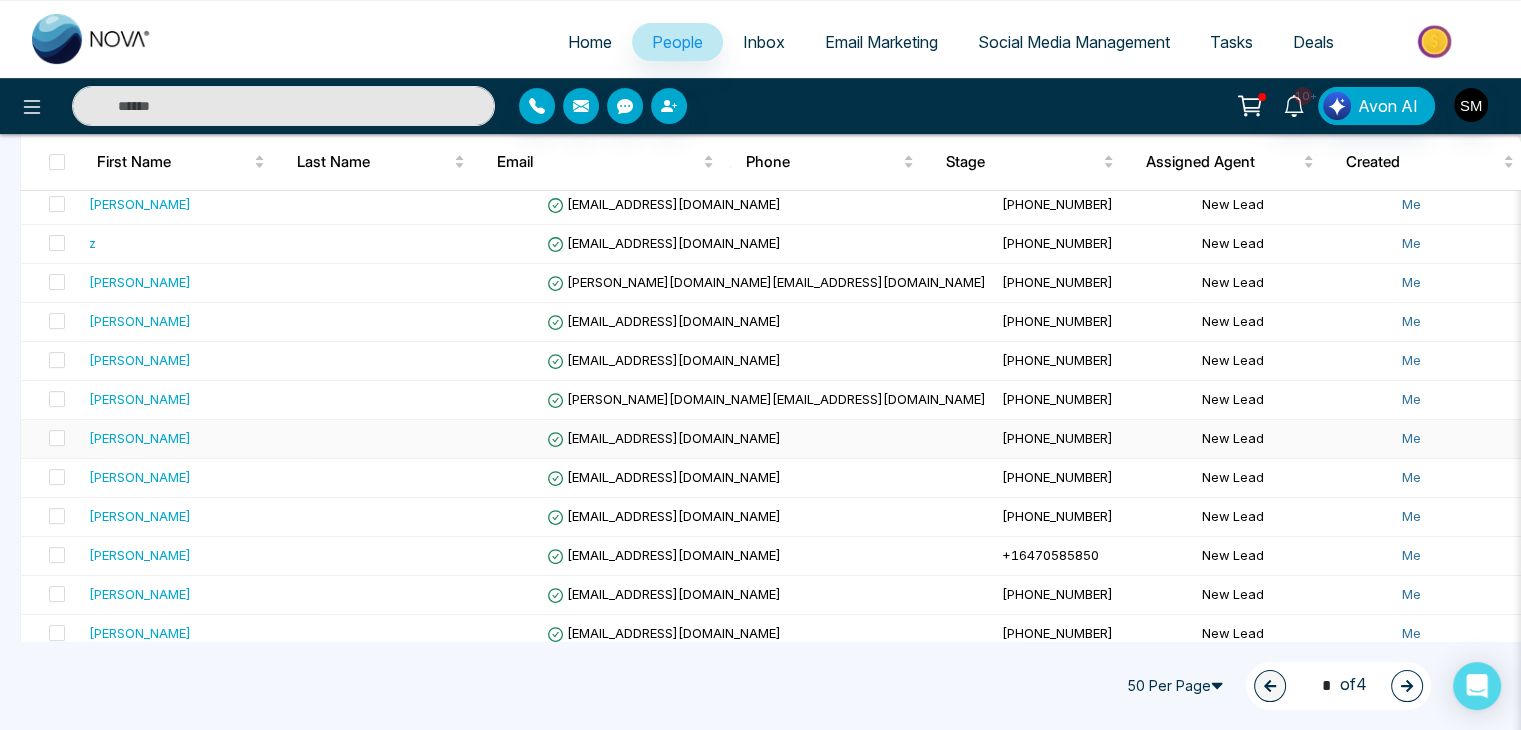 scroll, scrollTop: 608, scrollLeft: 0, axis: vertical 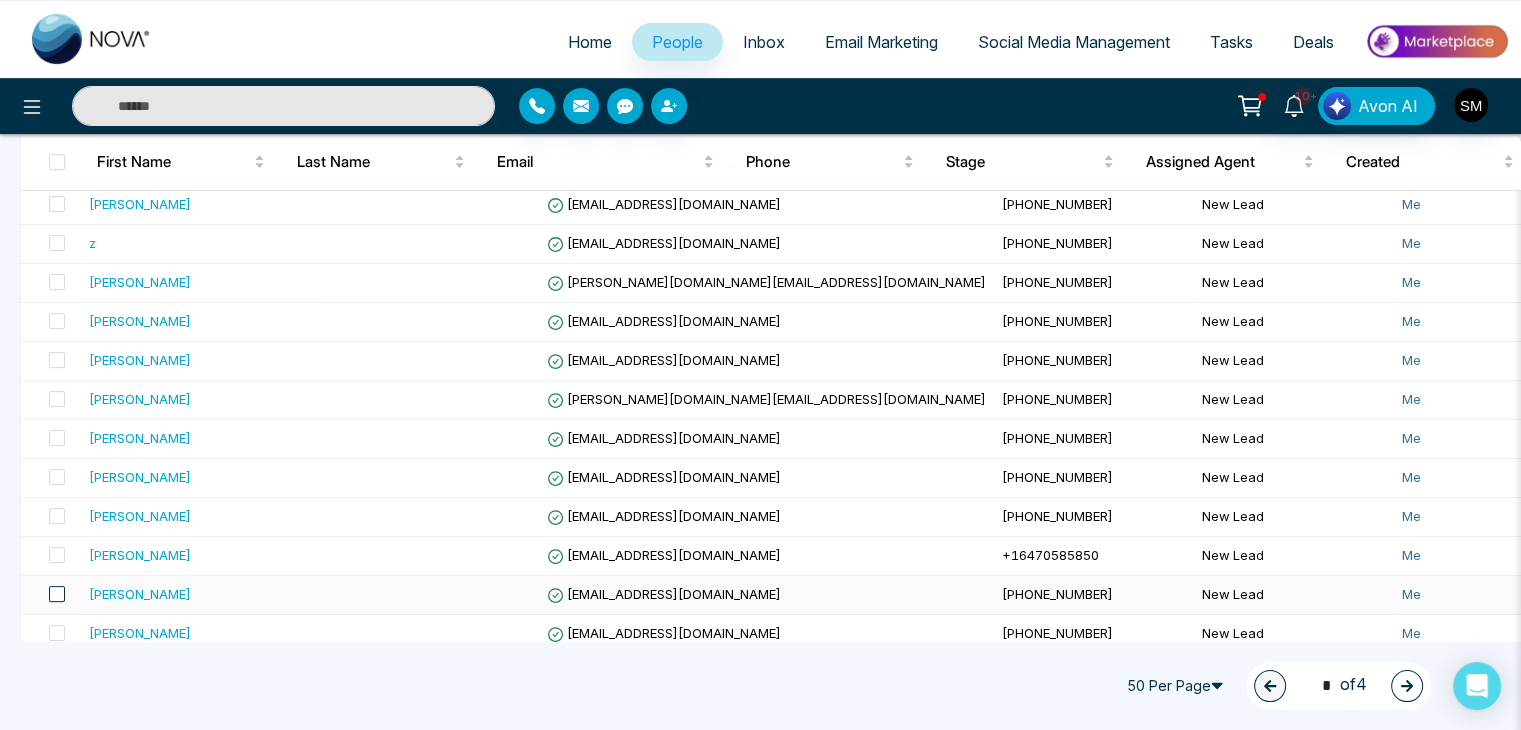 click at bounding box center (57, 594) 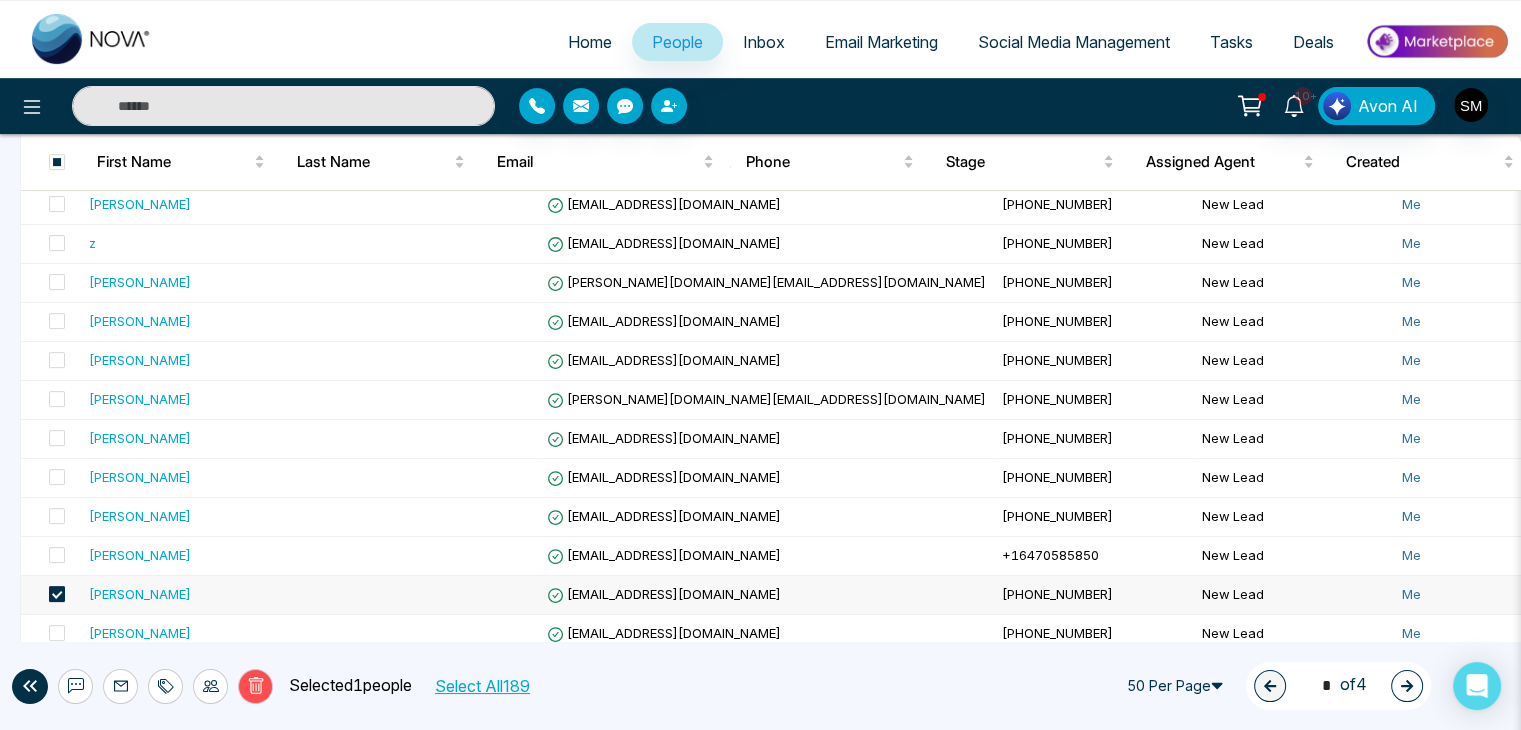 click at bounding box center (57, 594) 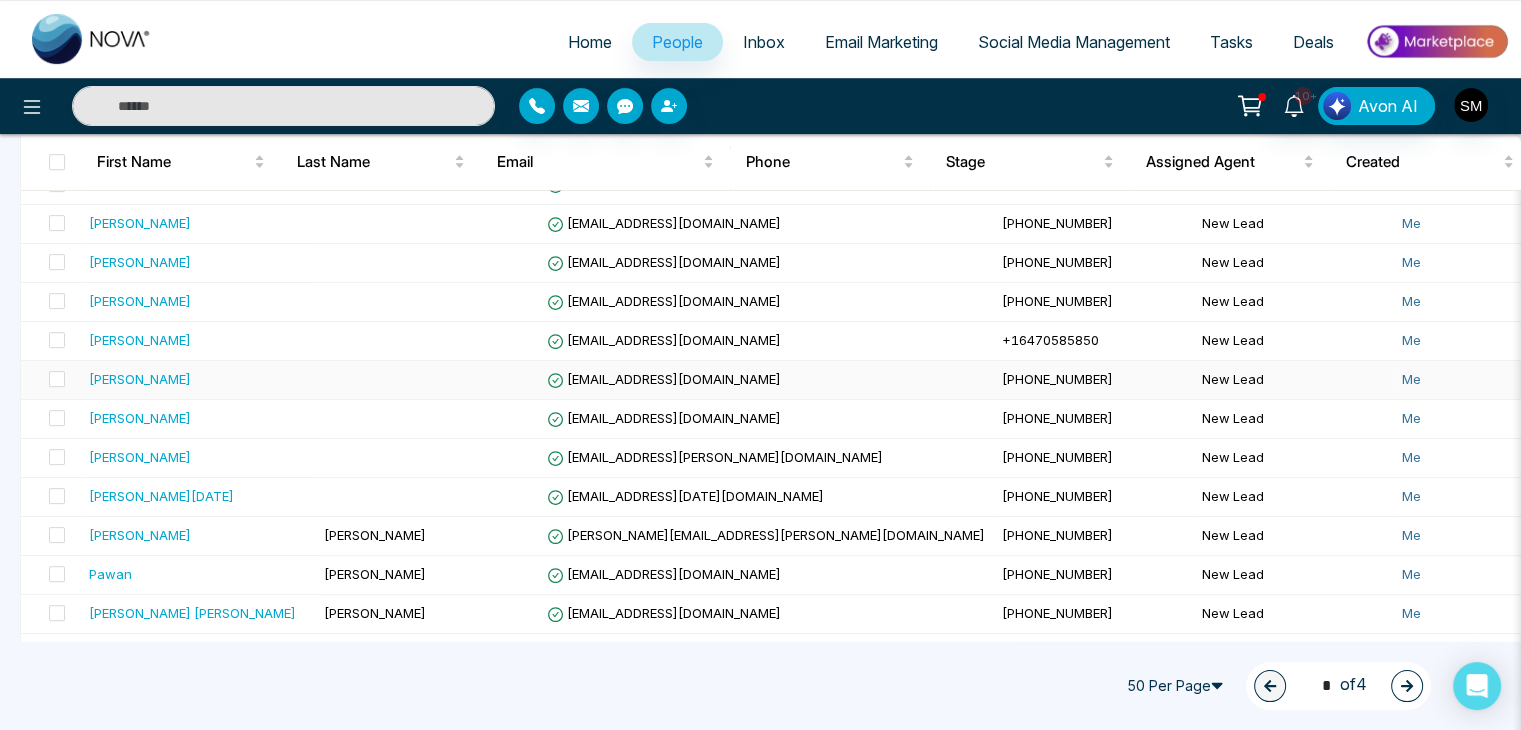 scroll, scrollTop: 824, scrollLeft: 0, axis: vertical 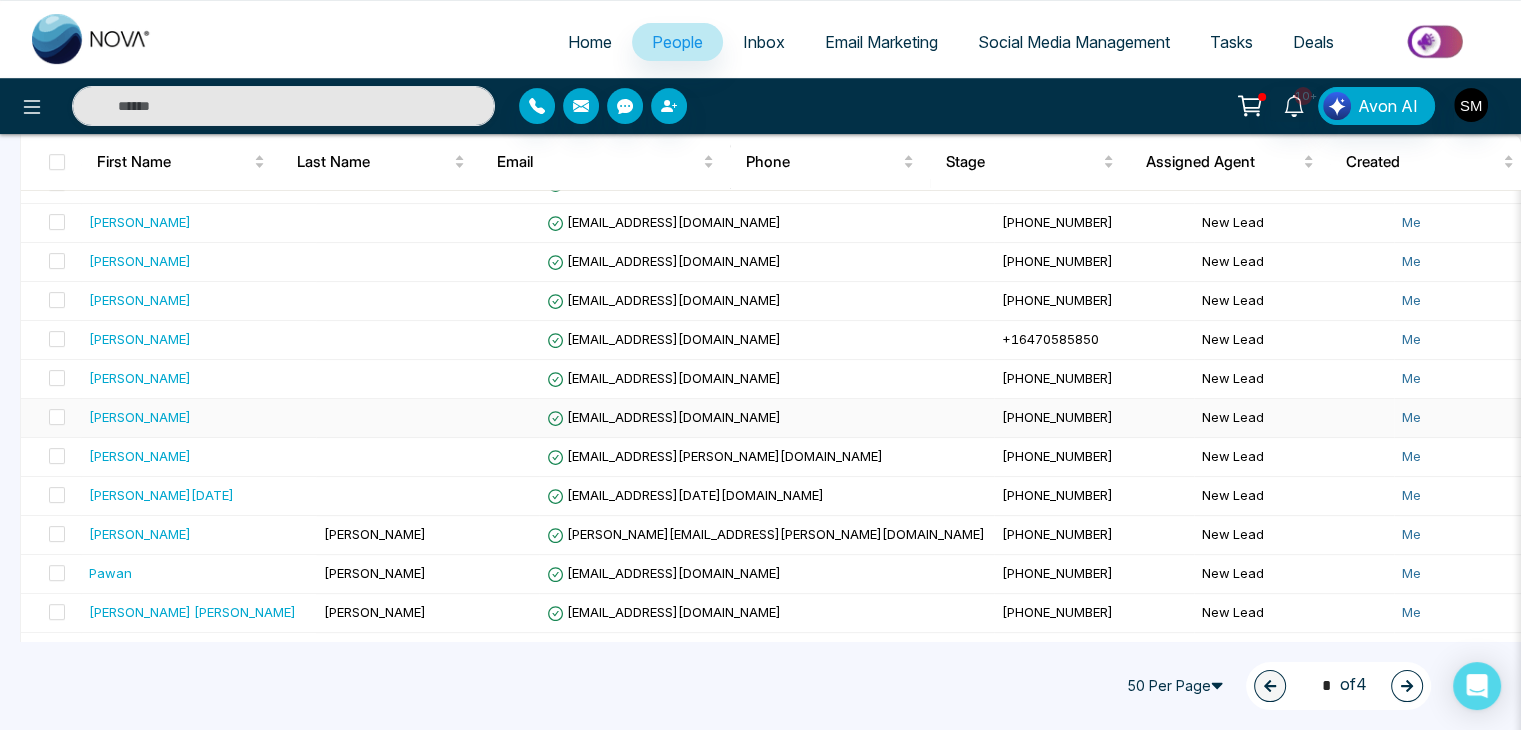 click on "Rashid Faruqui" at bounding box center (140, 417) 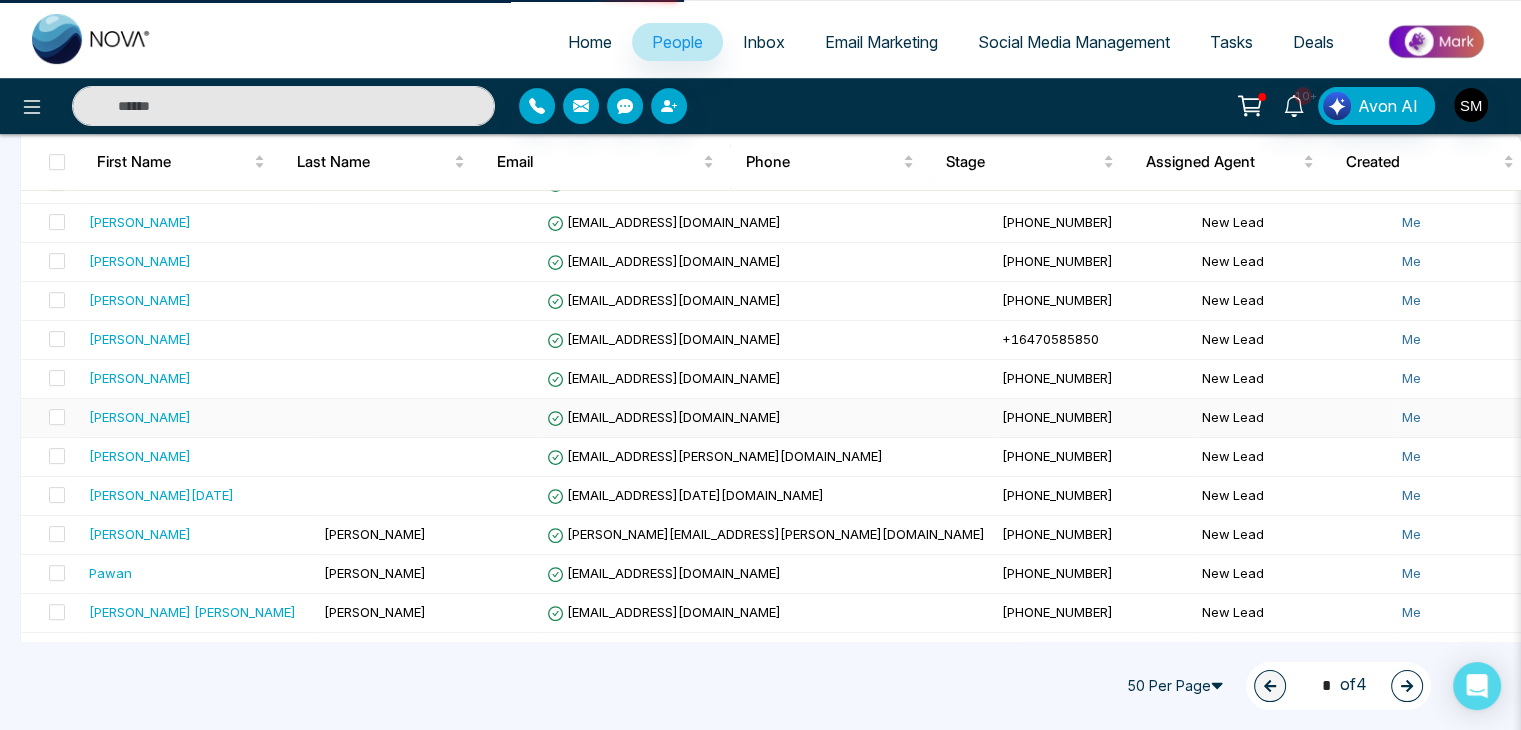 scroll, scrollTop: 0, scrollLeft: 0, axis: both 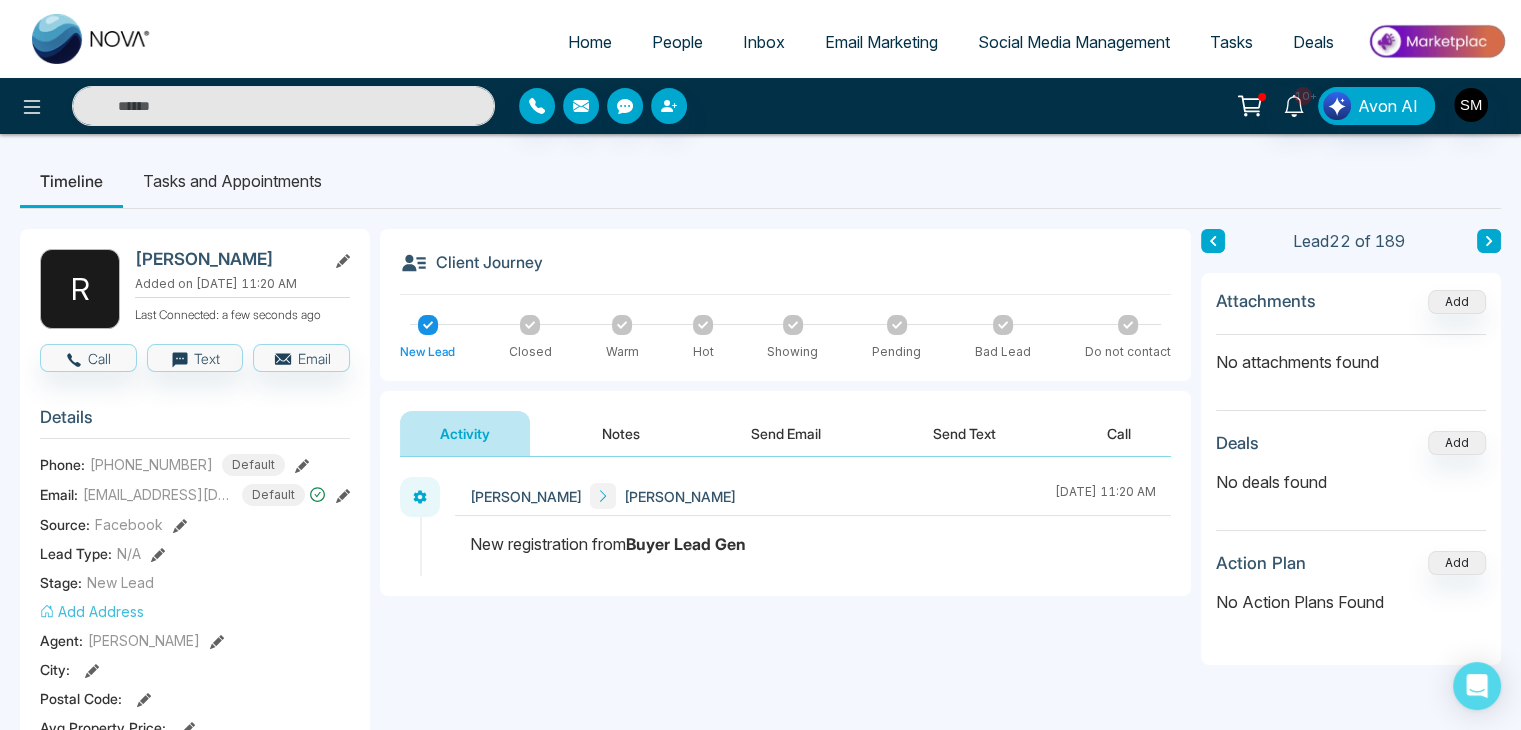 click on "Notes" at bounding box center (621, 433) 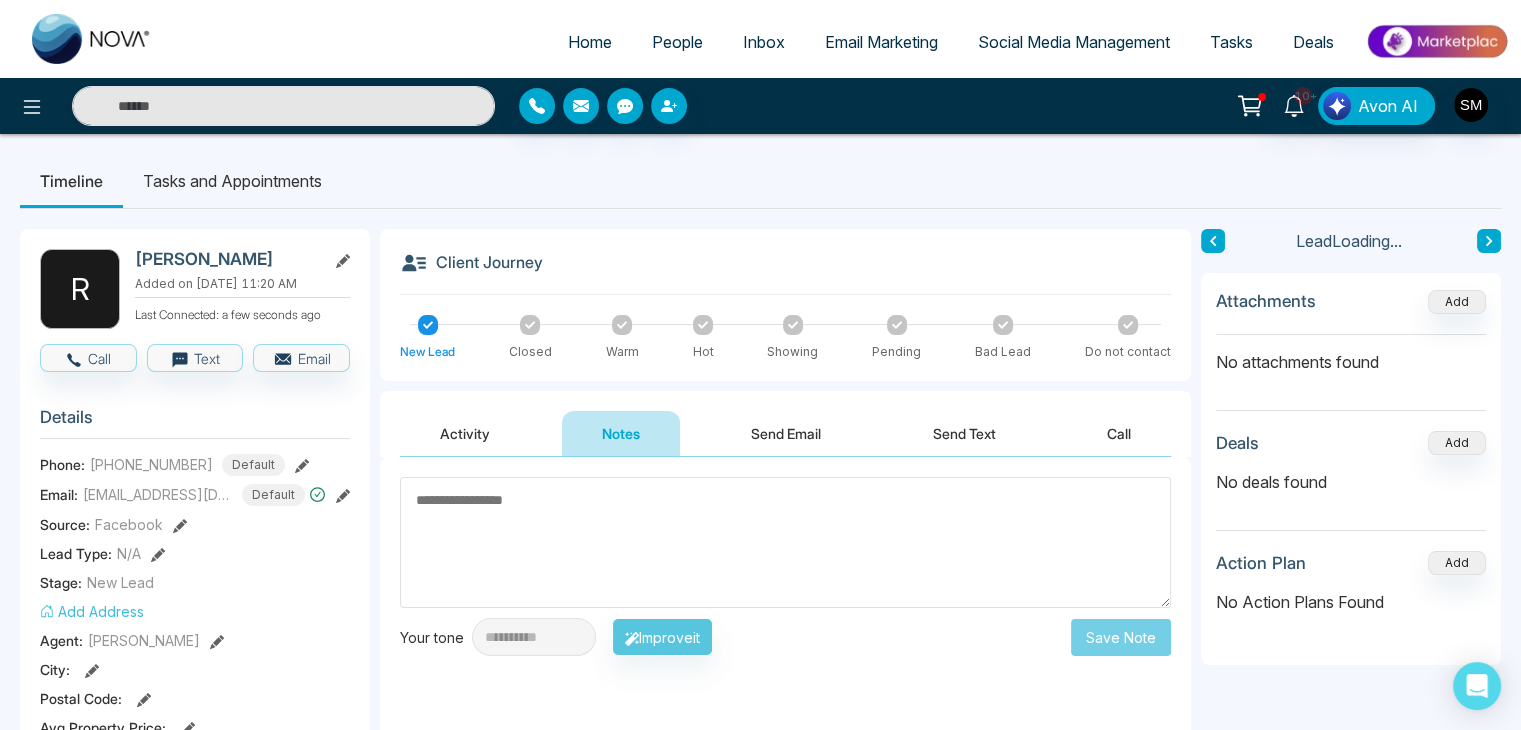 click at bounding box center [785, 542] 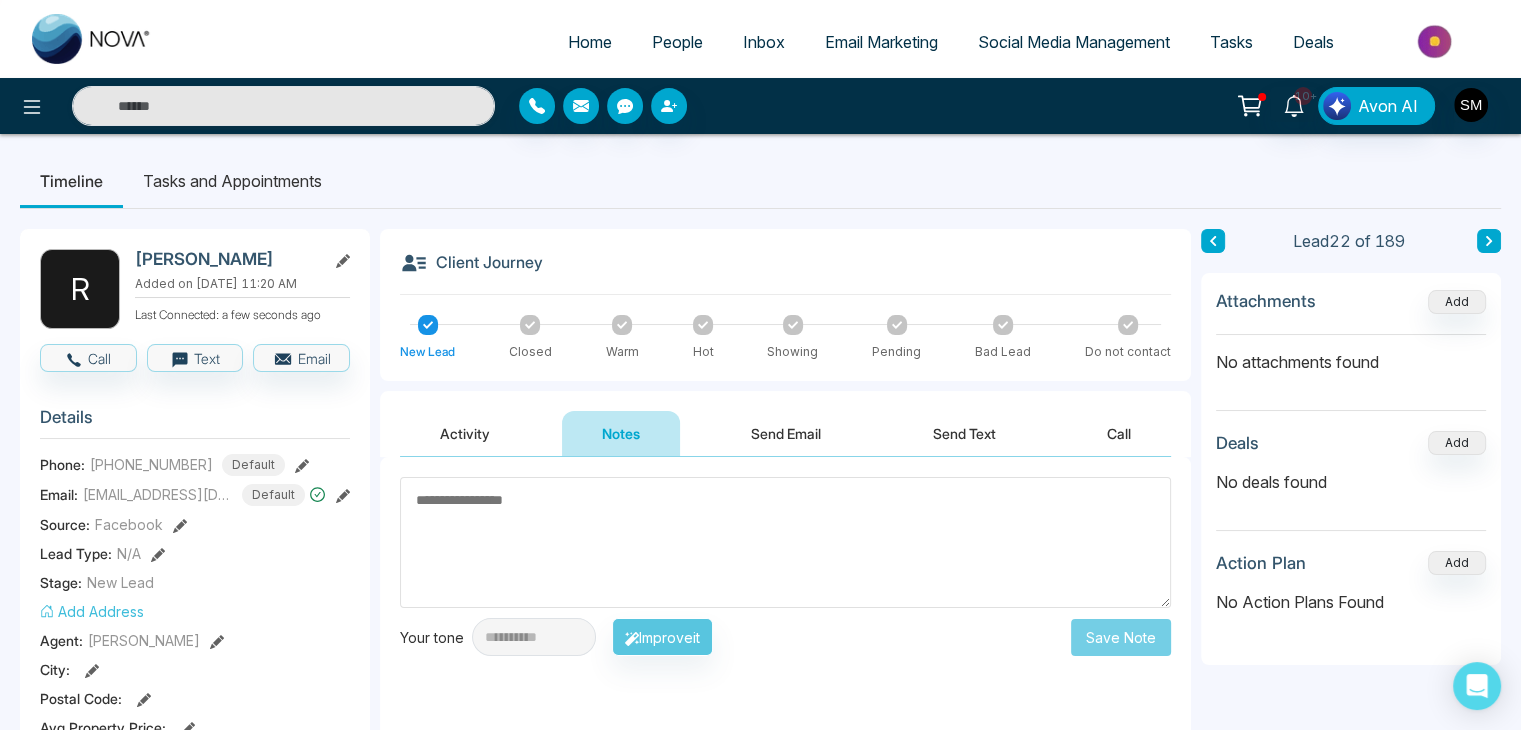 click at bounding box center [785, 542] 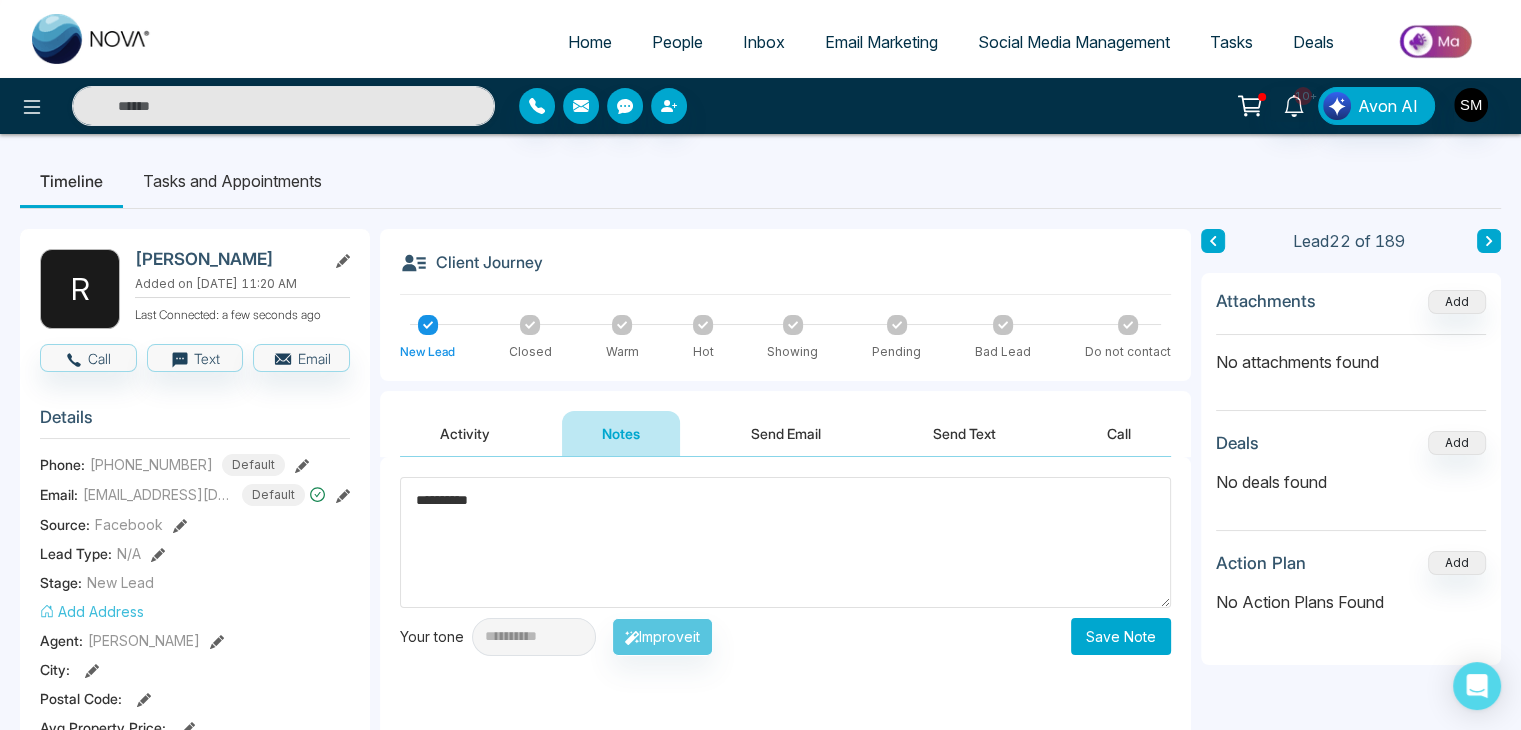 click on "*********" at bounding box center [785, 542] 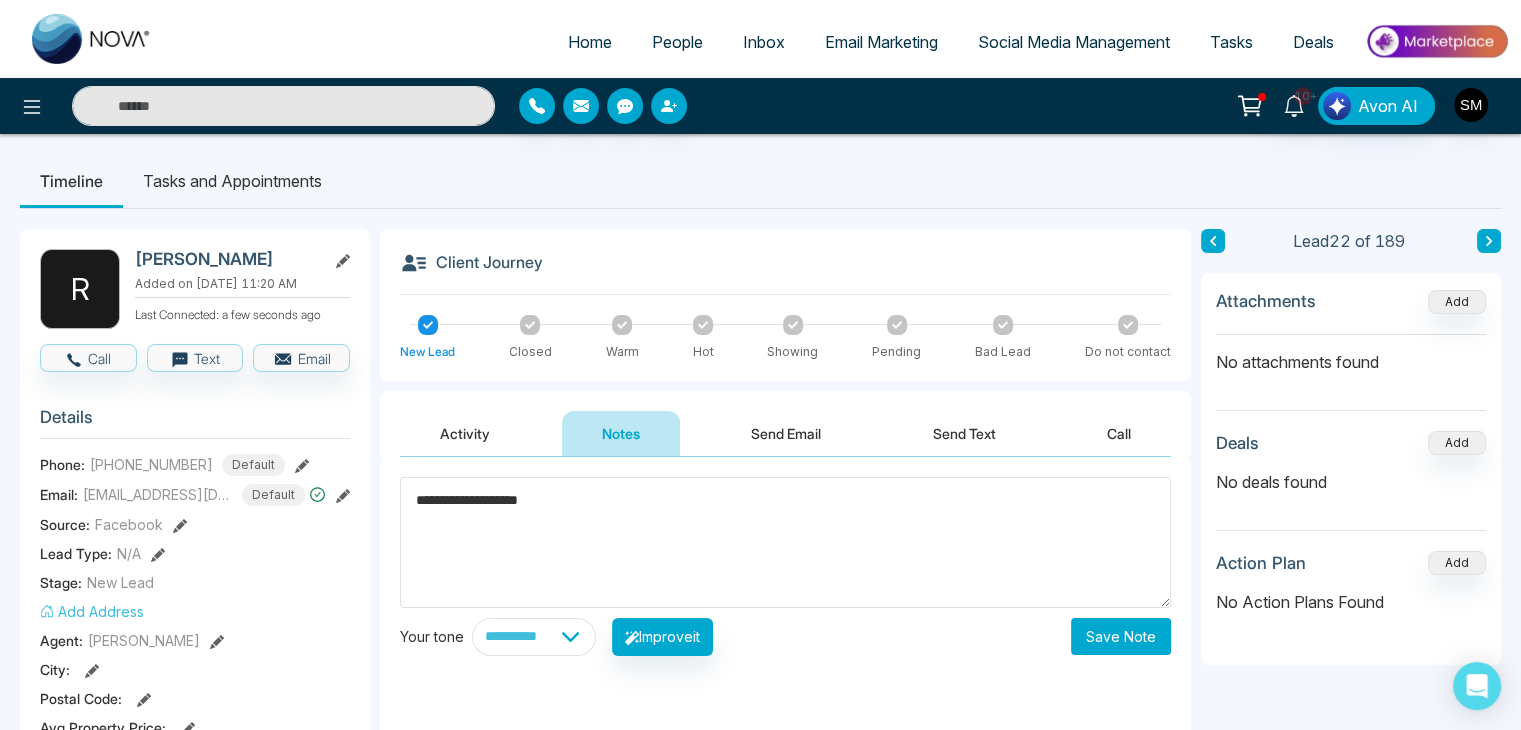 click on "**********" at bounding box center [785, 542] 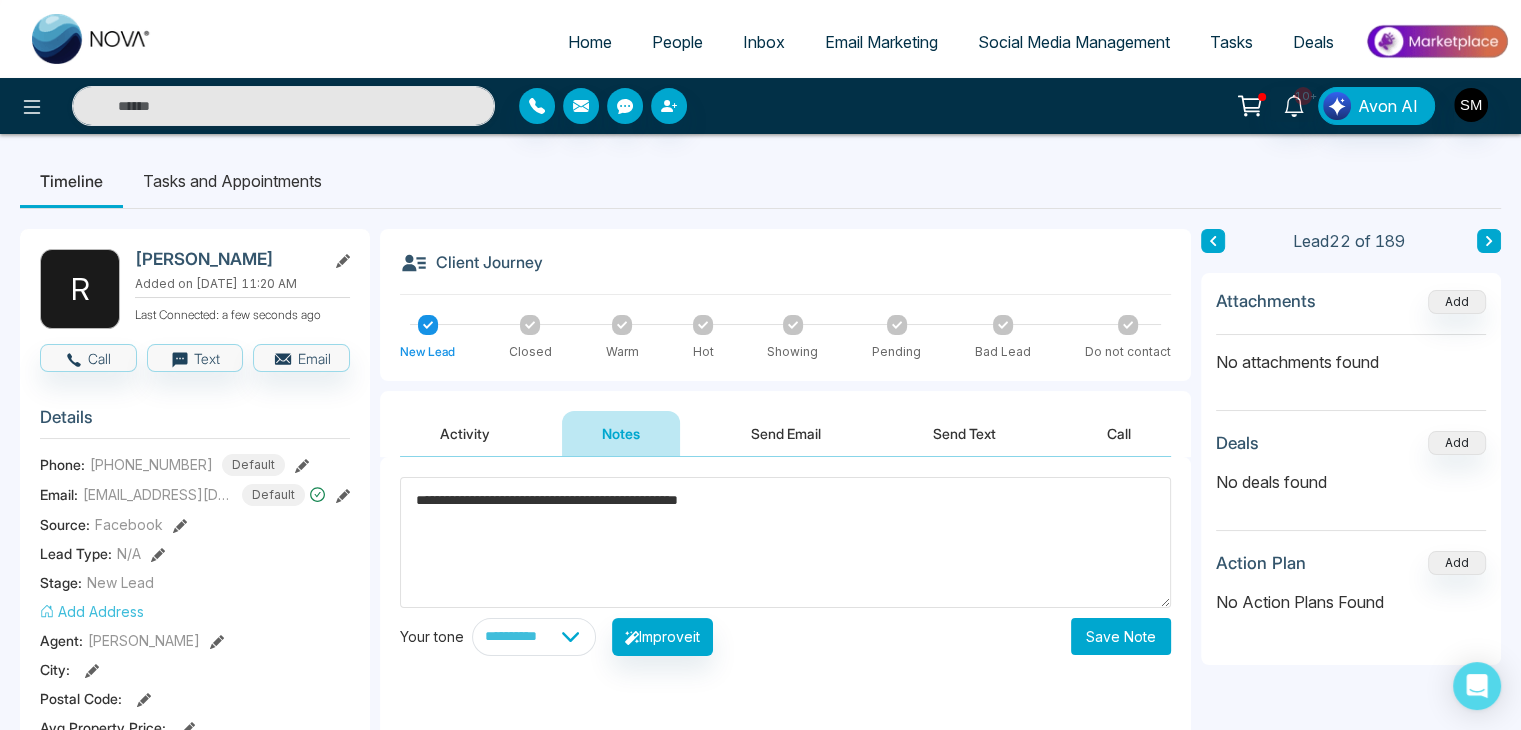 type on "**********" 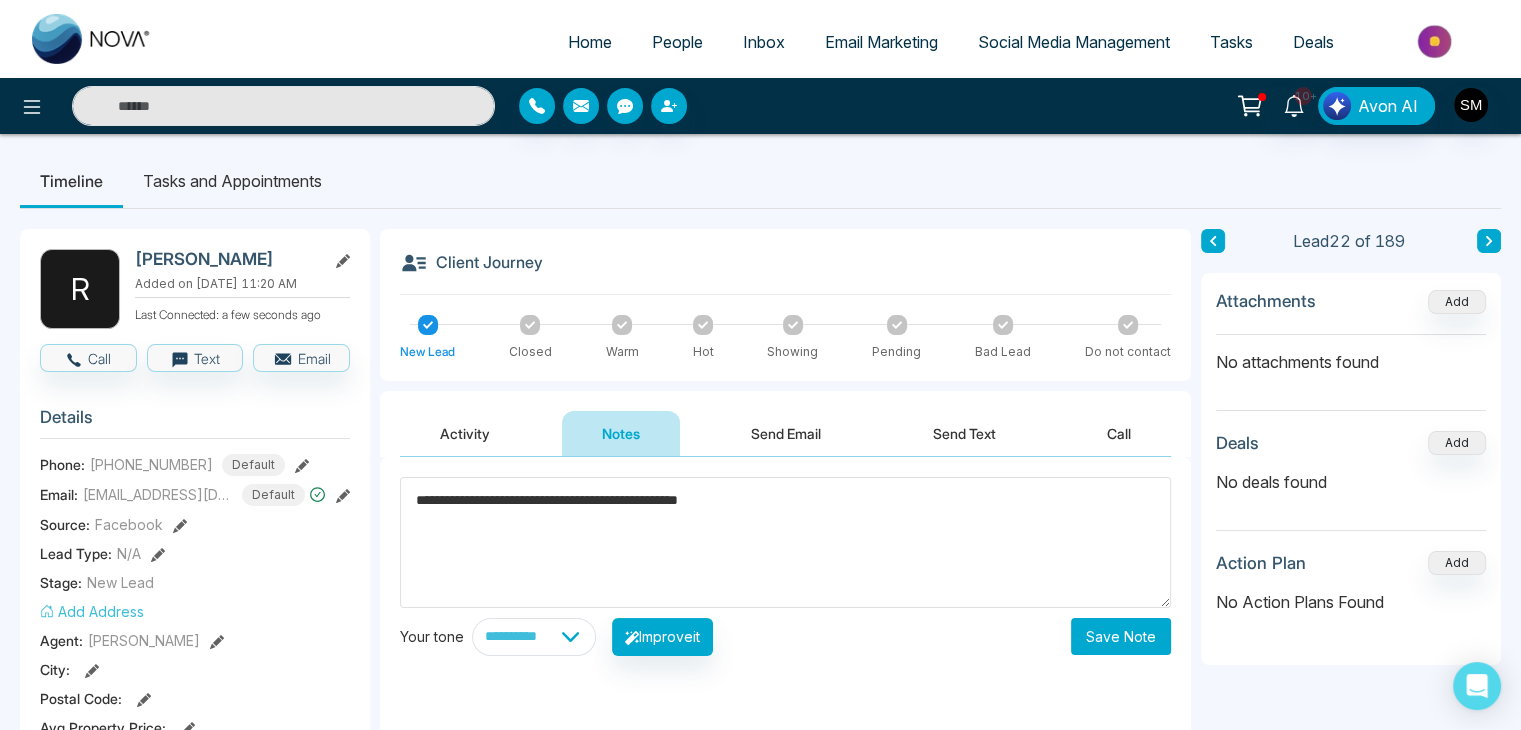 click on "Save Note" at bounding box center (1121, 636) 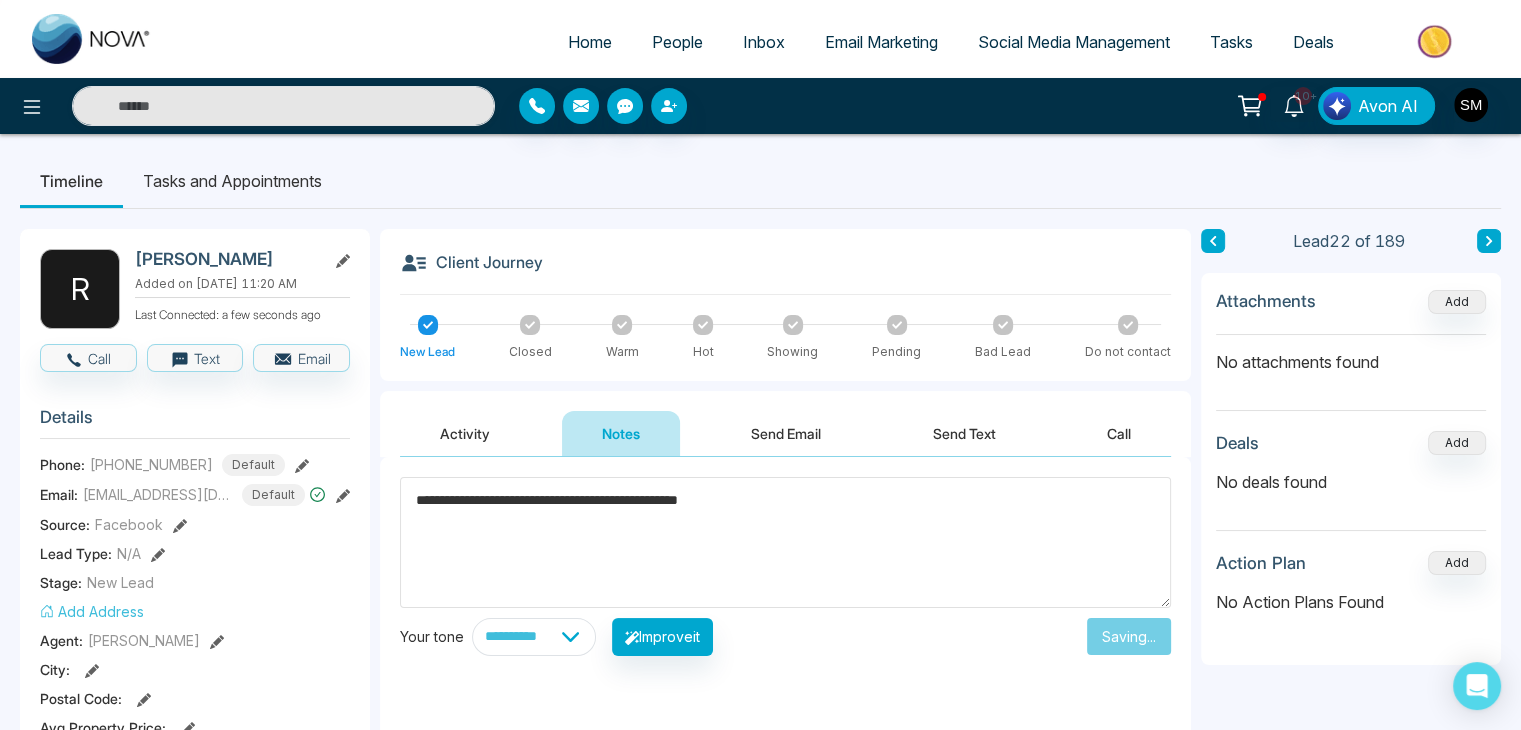 type 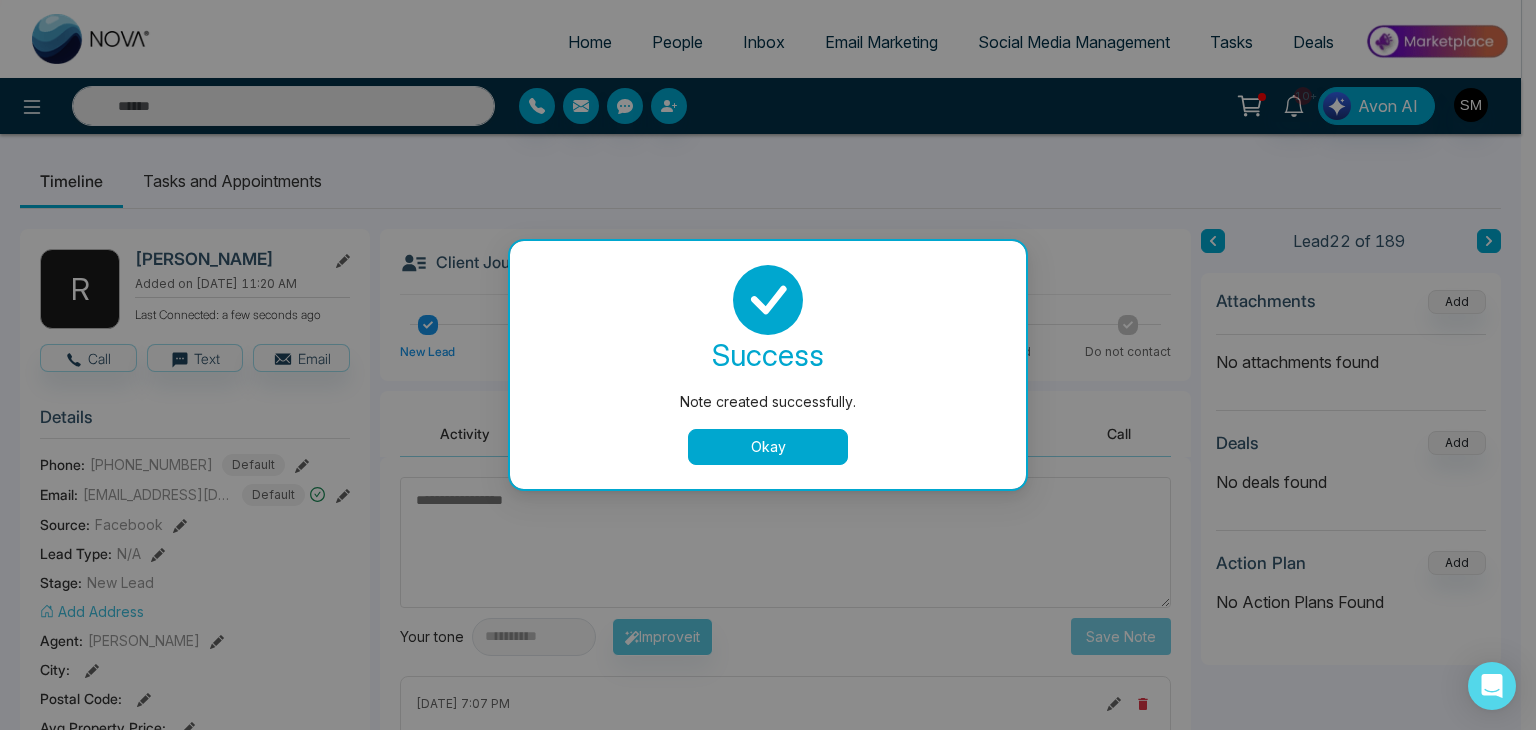 click on "Okay" at bounding box center [768, 447] 